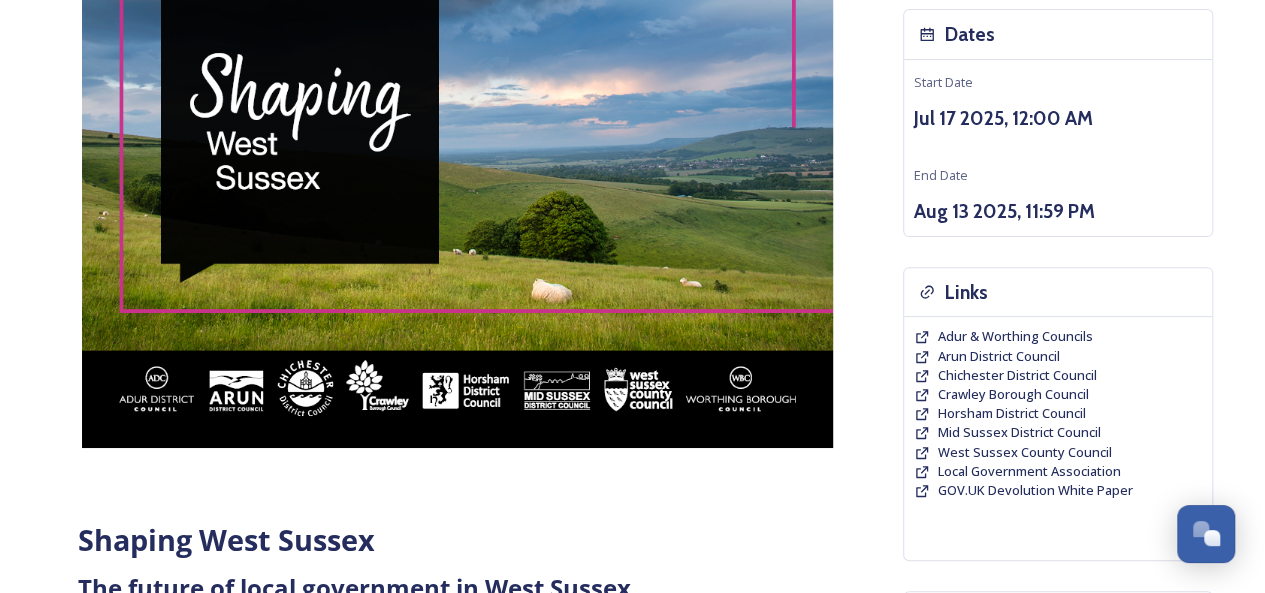scroll, scrollTop: 0, scrollLeft: 0, axis: both 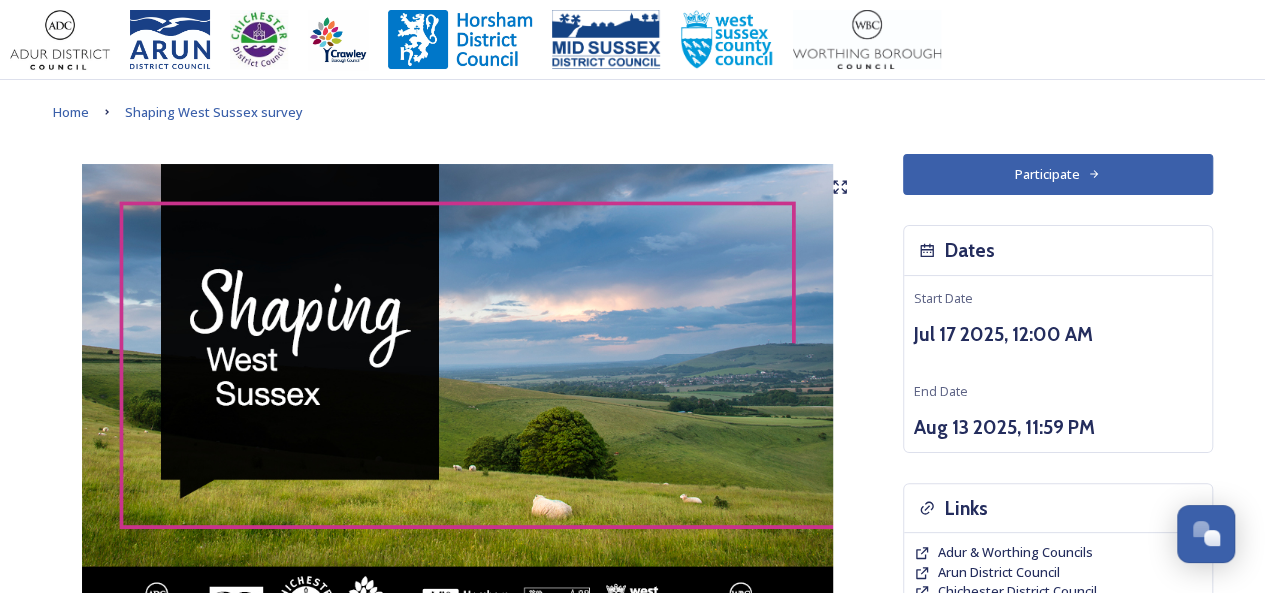 click on "Participate" at bounding box center [1058, 174] 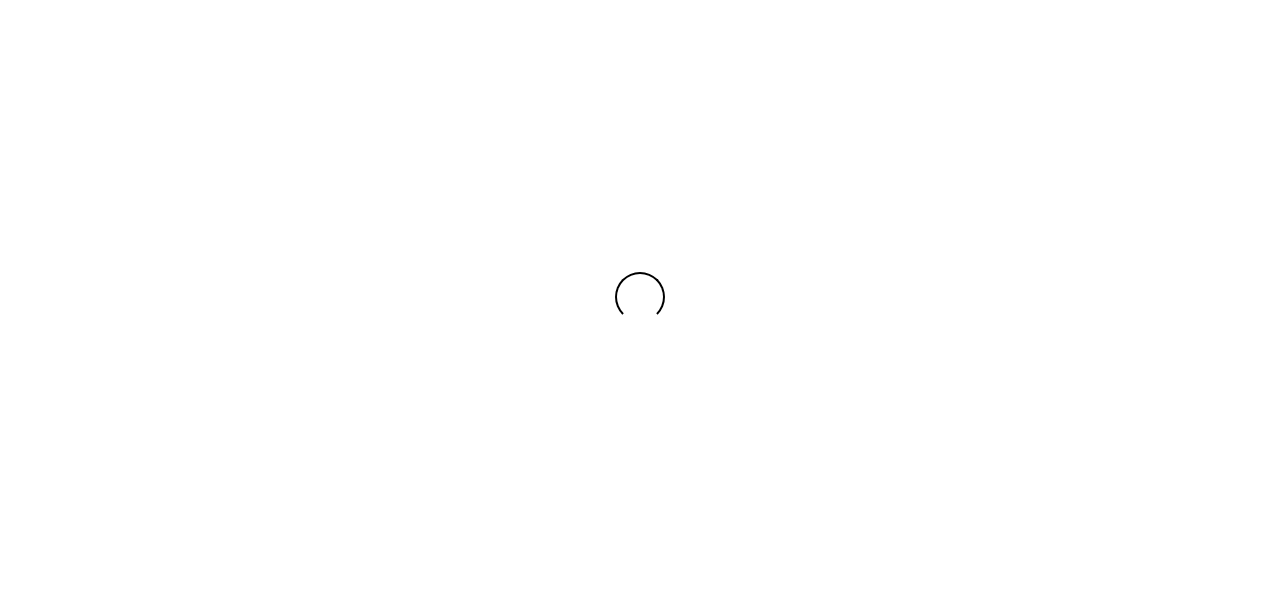 scroll, scrollTop: 0, scrollLeft: 0, axis: both 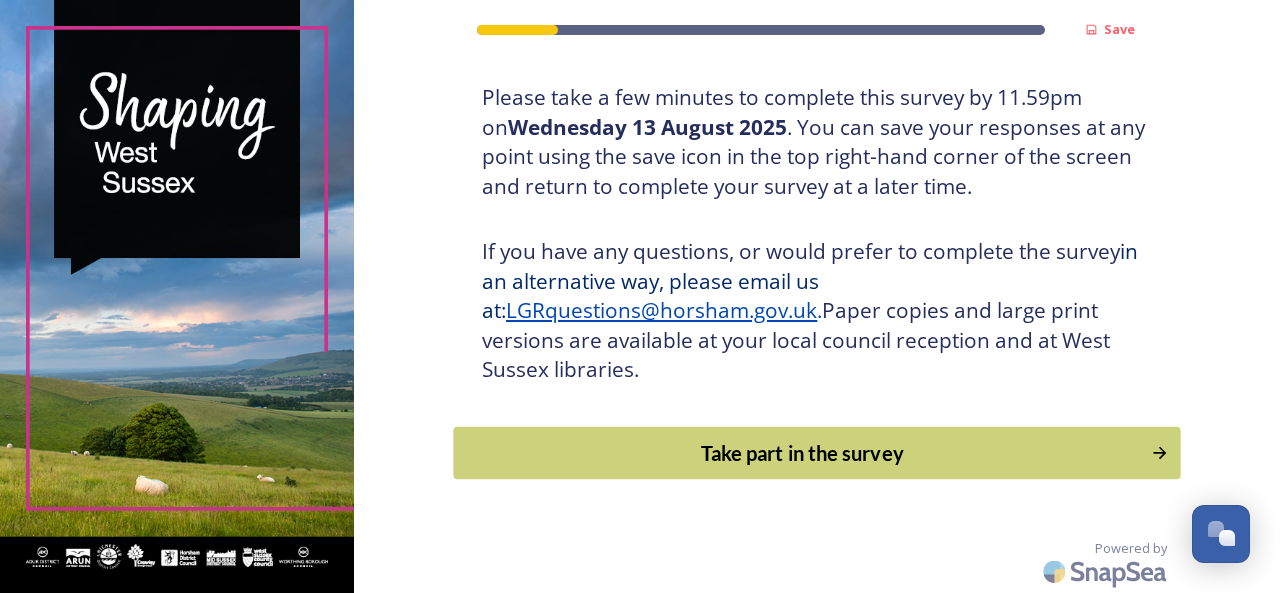 click on "Take part in the survey" at bounding box center (803, 453) 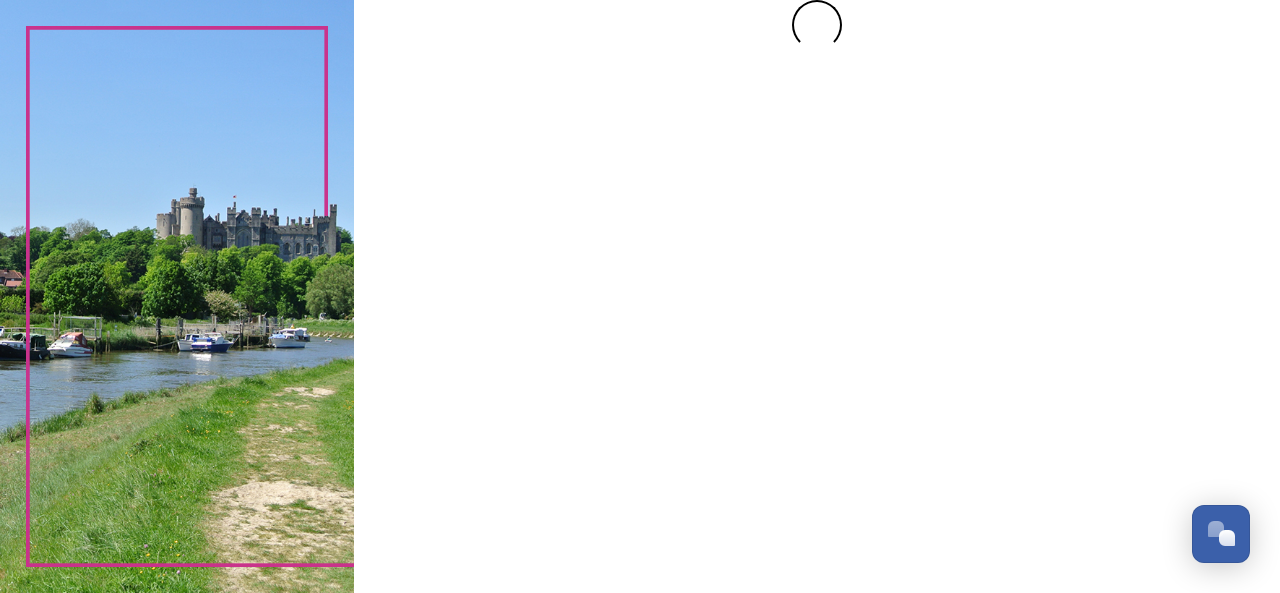 scroll, scrollTop: 0, scrollLeft: 0, axis: both 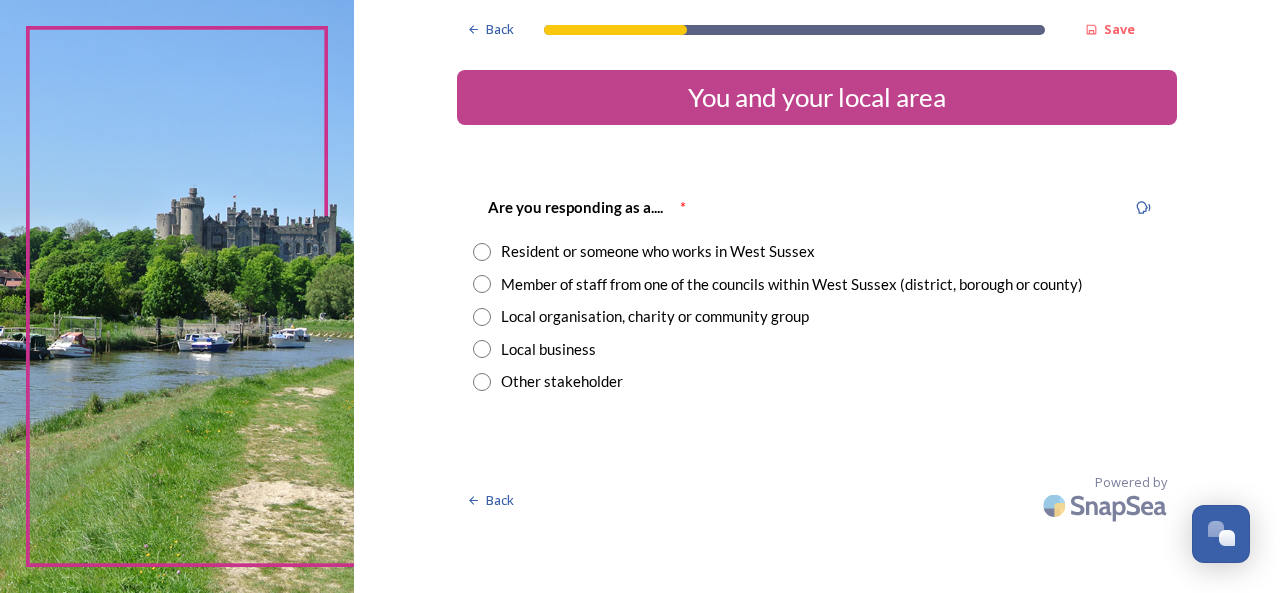 click on "Member of staff from one of the councils within West Sussex (district, borough or county)" at bounding box center (817, 284) 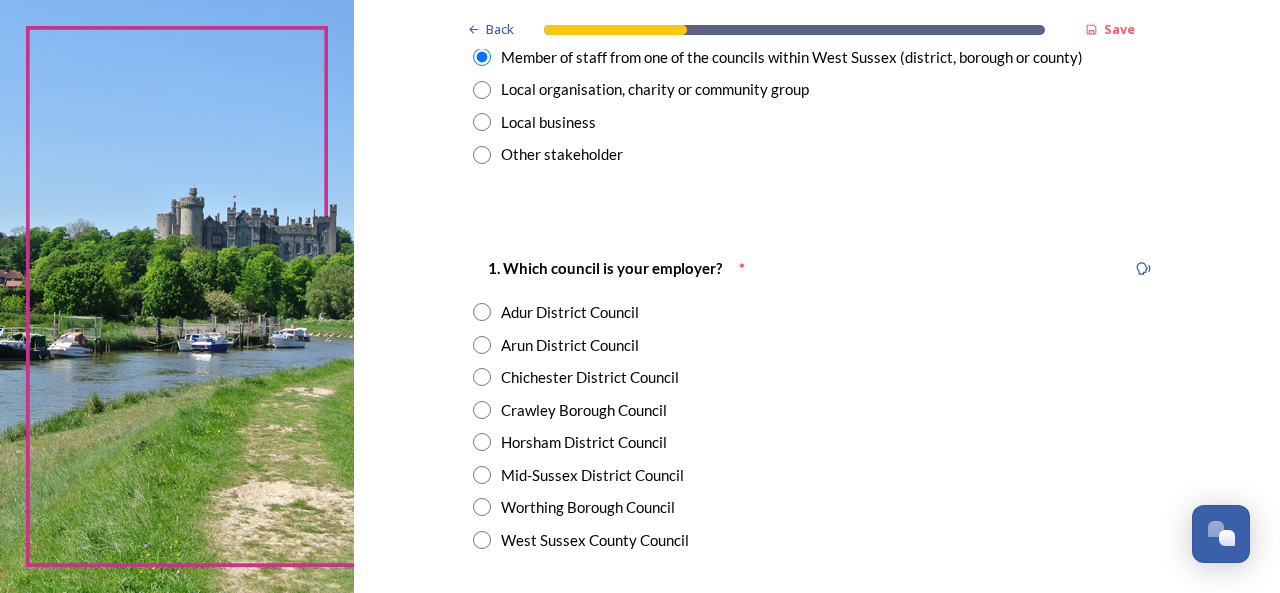 scroll, scrollTop: 230, scrollLeft: 0, axis: vertical 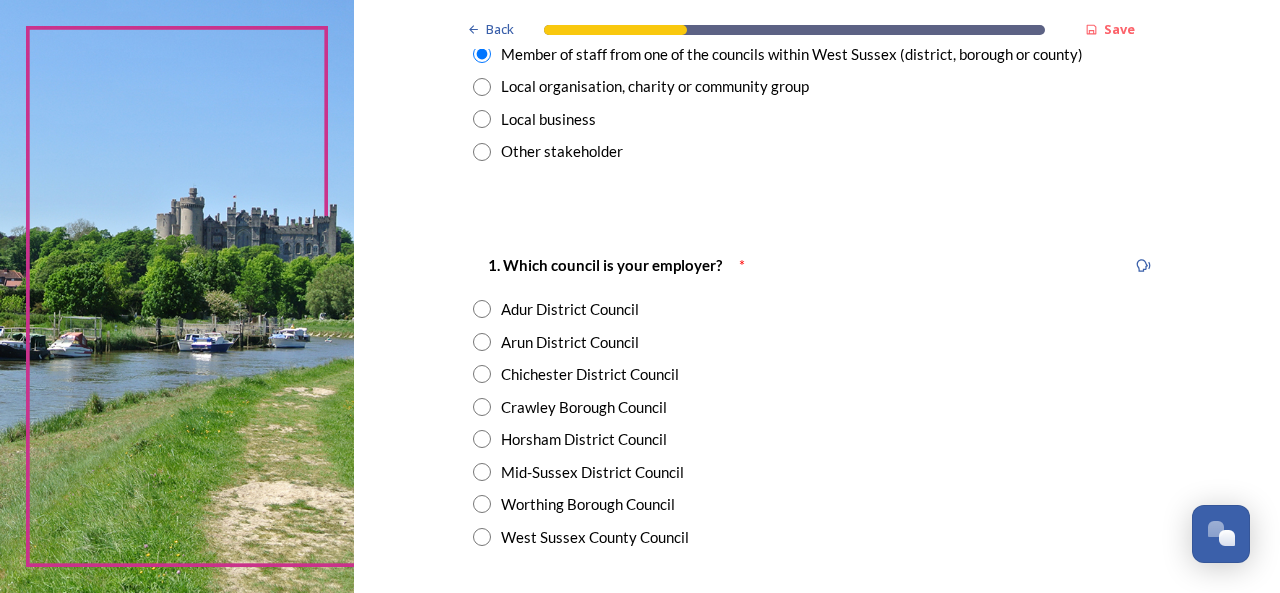 click at bounding box center (482, 504) 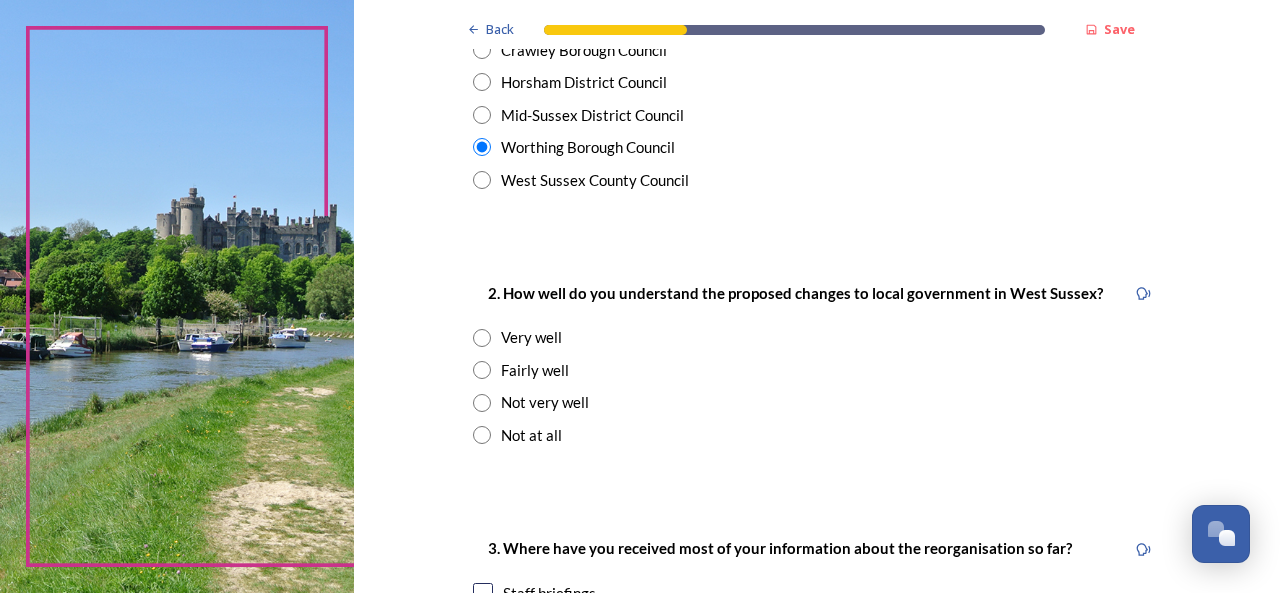 scroll, scrollTop: 603, scrollLeft: 0, axis: vertical 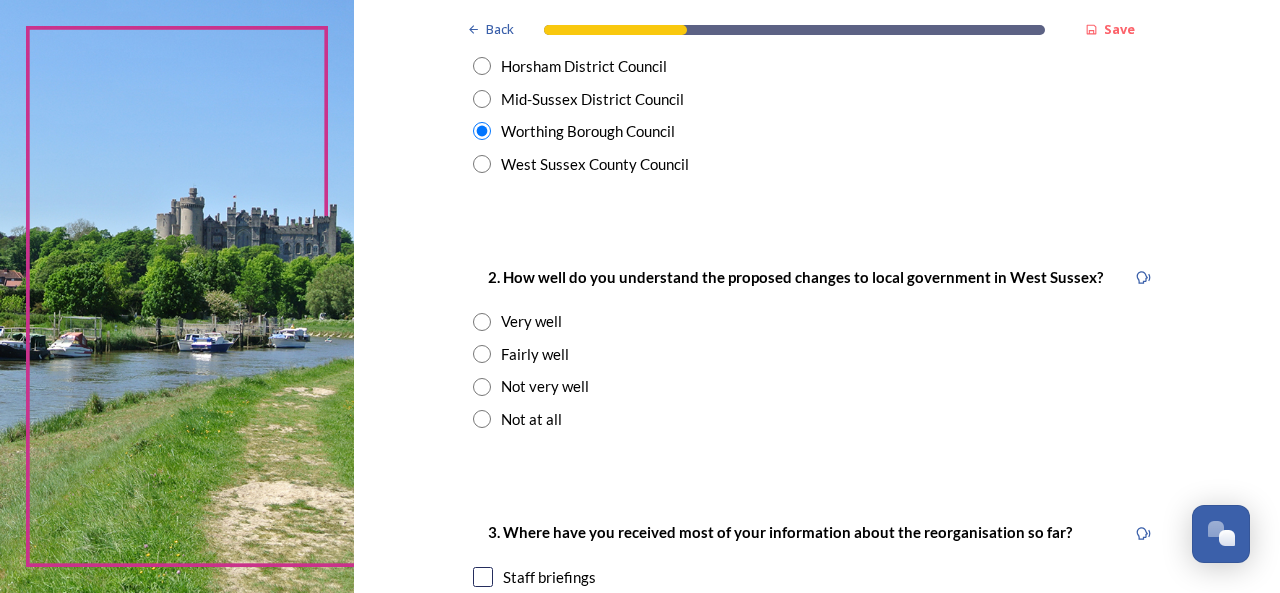 click at bounding box center [482, 354] 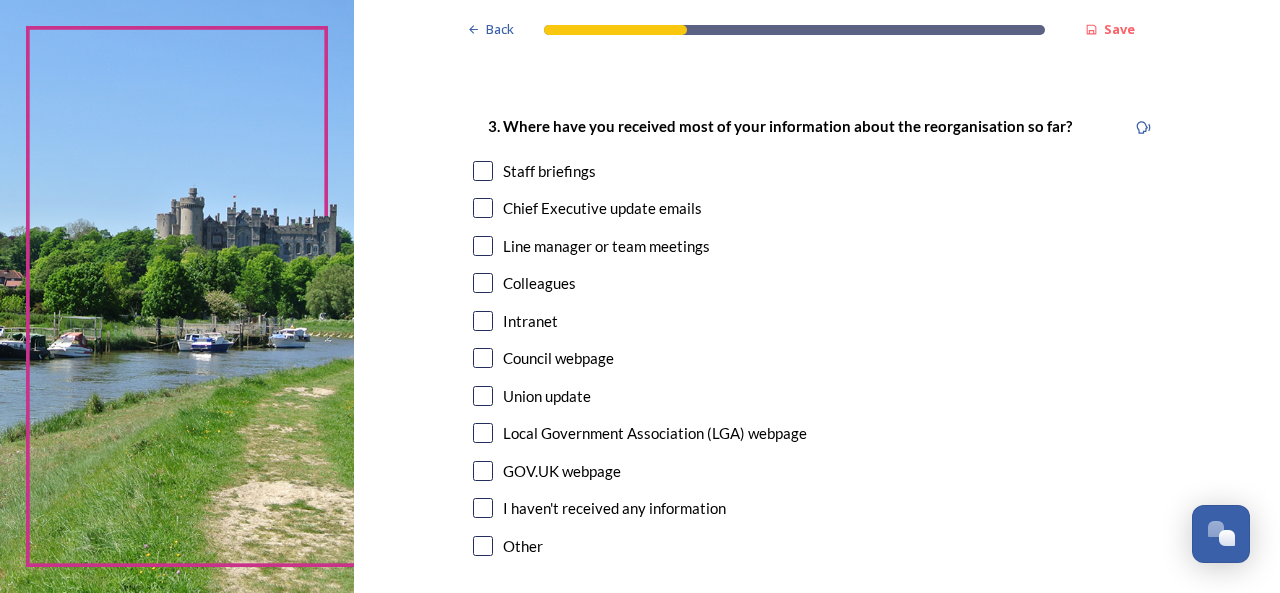 scroll, scrollTop: 1010, scrollLeft: 0, axis: vertical 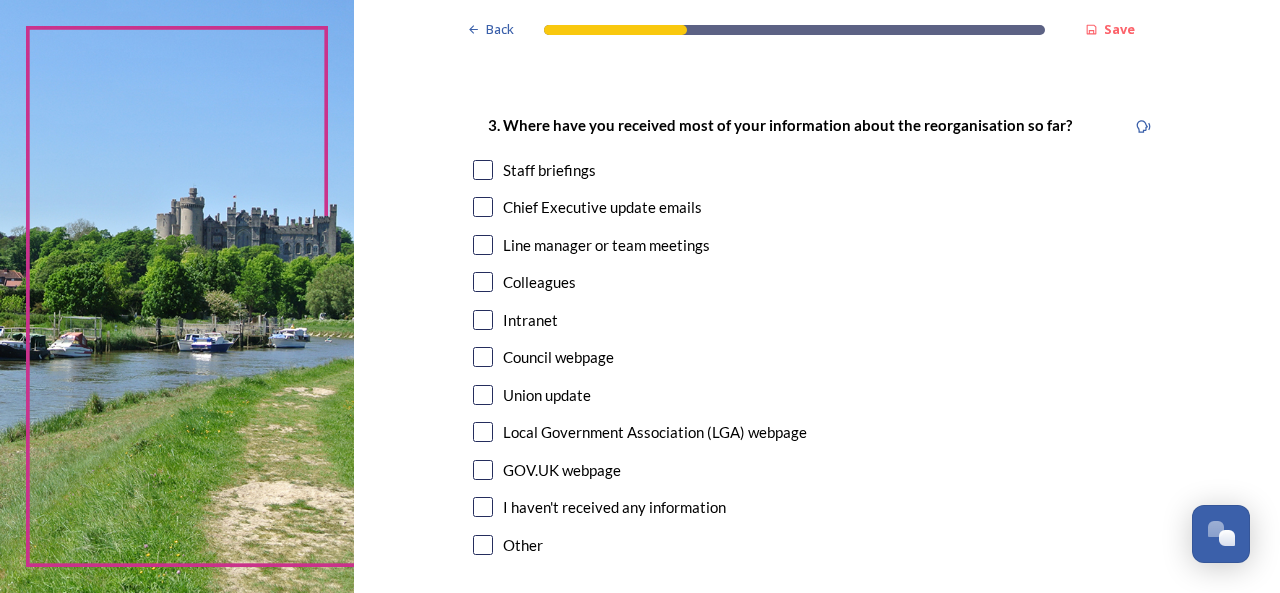 click at bounding box center (483, 170) 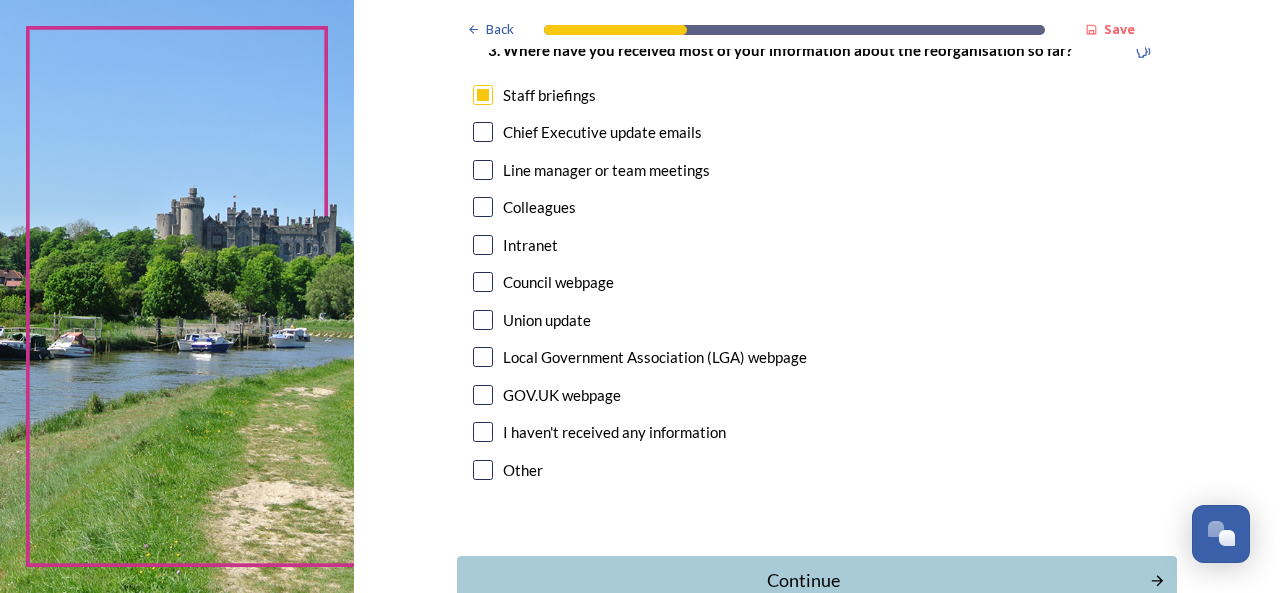 scroll, scrollTop: 1086, scrollLeft: 0, axis: vertical 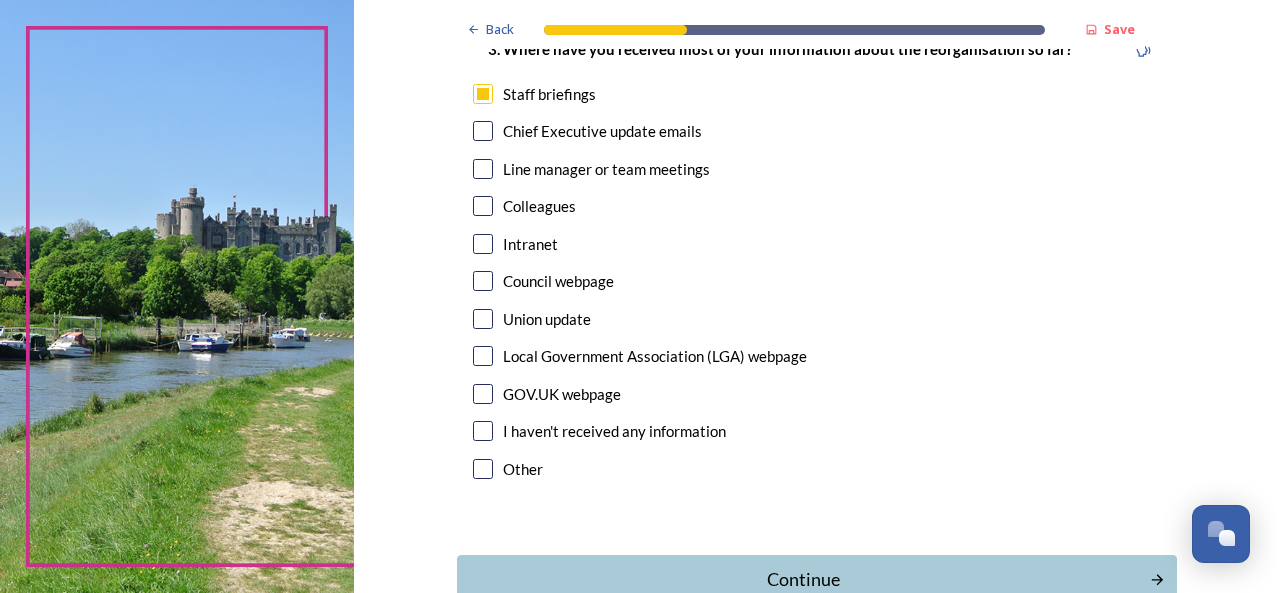 click at bounding box center (483, 281) 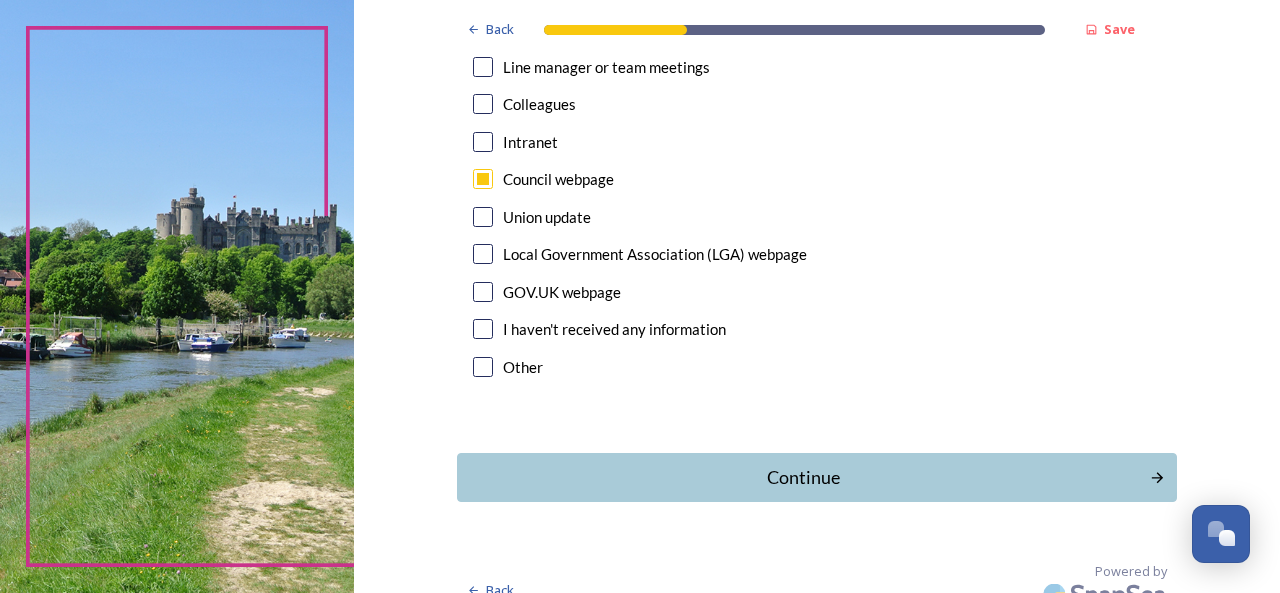 scroll, scrollTop: 1191, scrollLeft: 0, axis: vertical 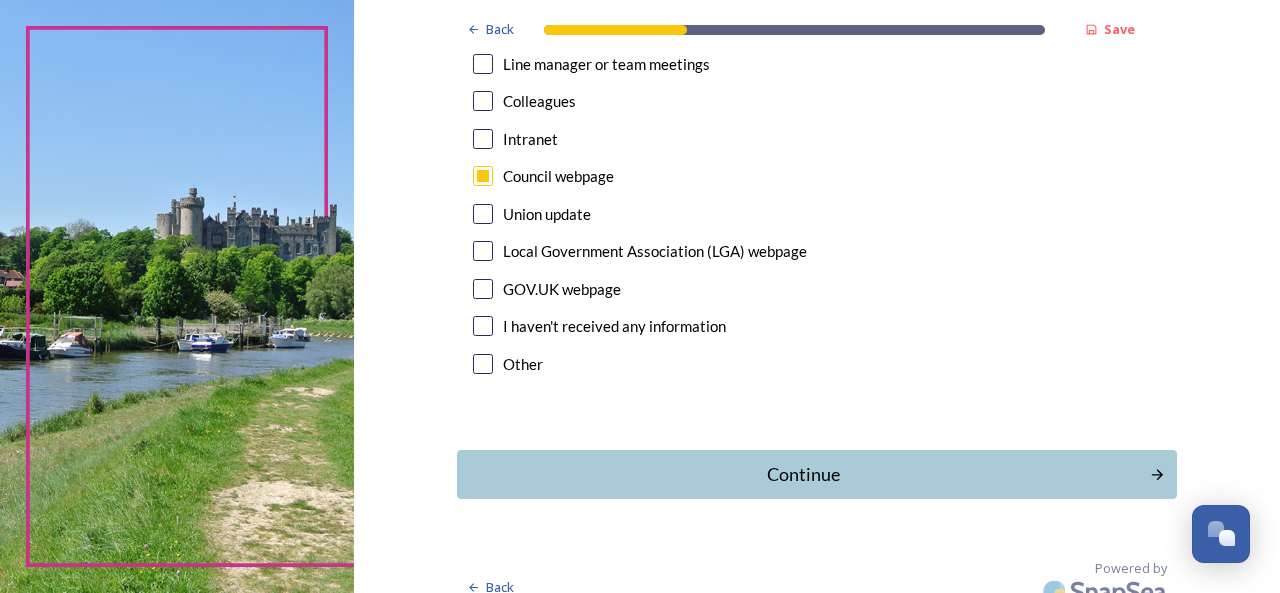 click on "GOV.UK webpage" at bounding box center [817, 289] 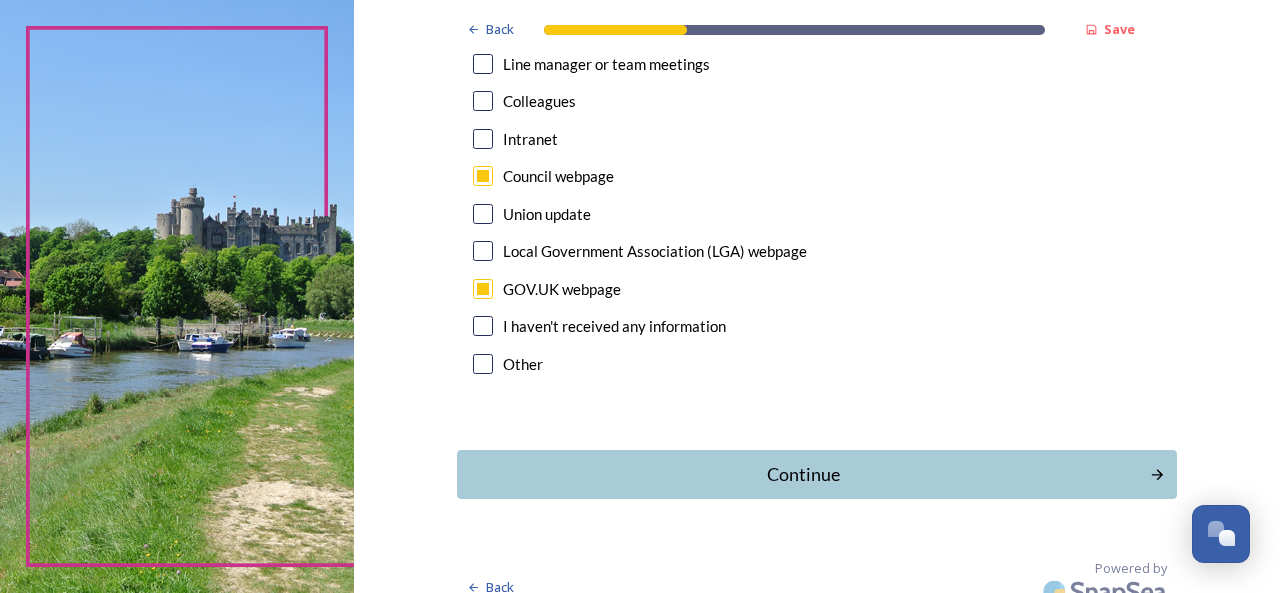 checkbox on "true" 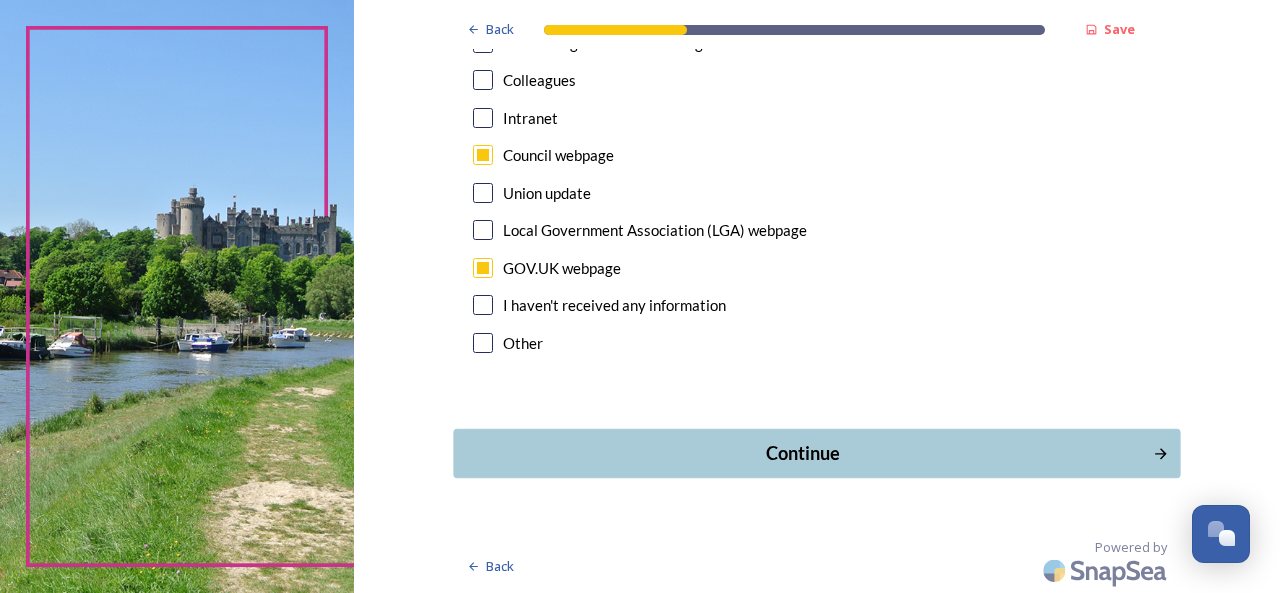 click on "Continue" at bounding box center (803, 453) 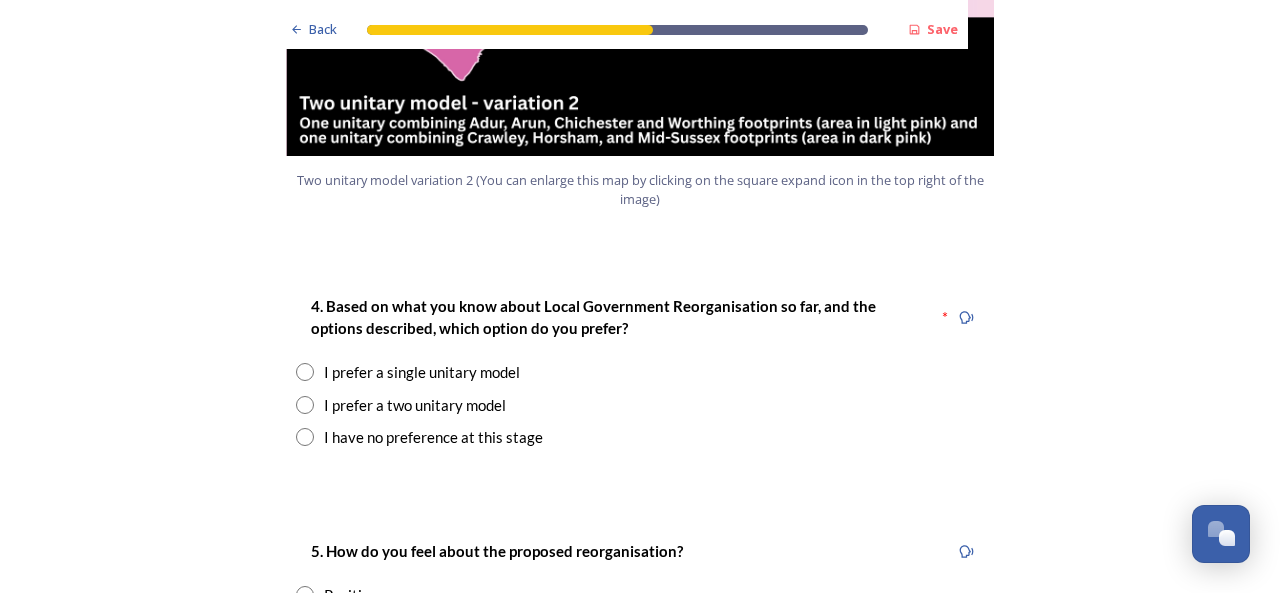 scroll, scrollTop: 2454, scrollLeft: 0, axis: vertical 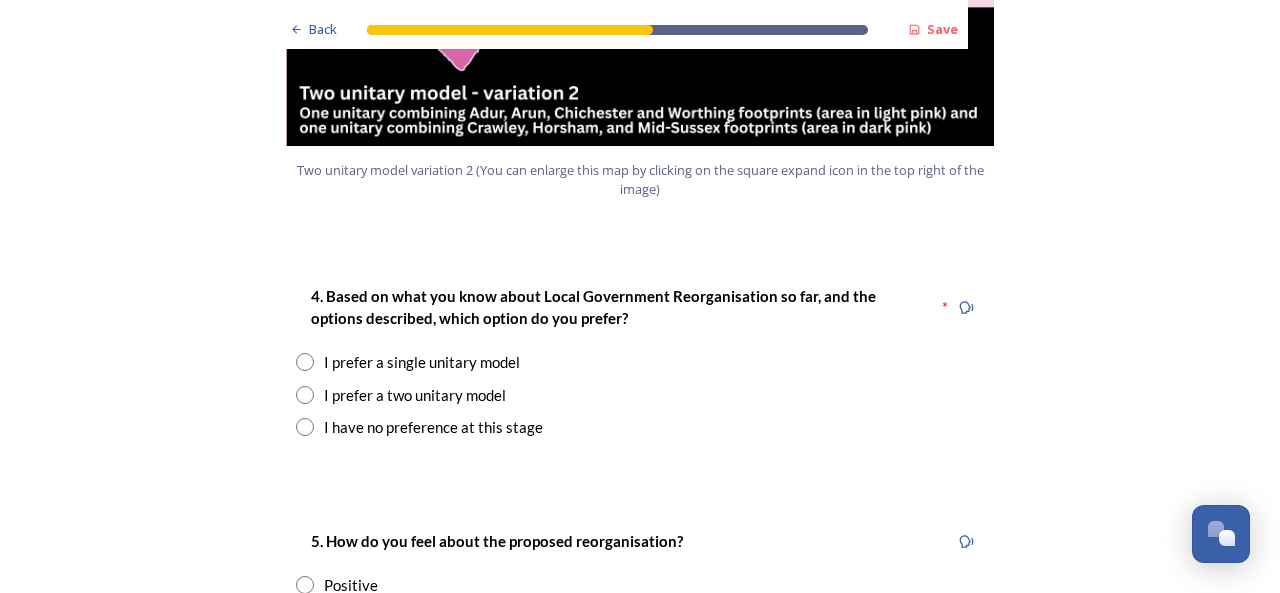 click at bounding box center (305, 395) 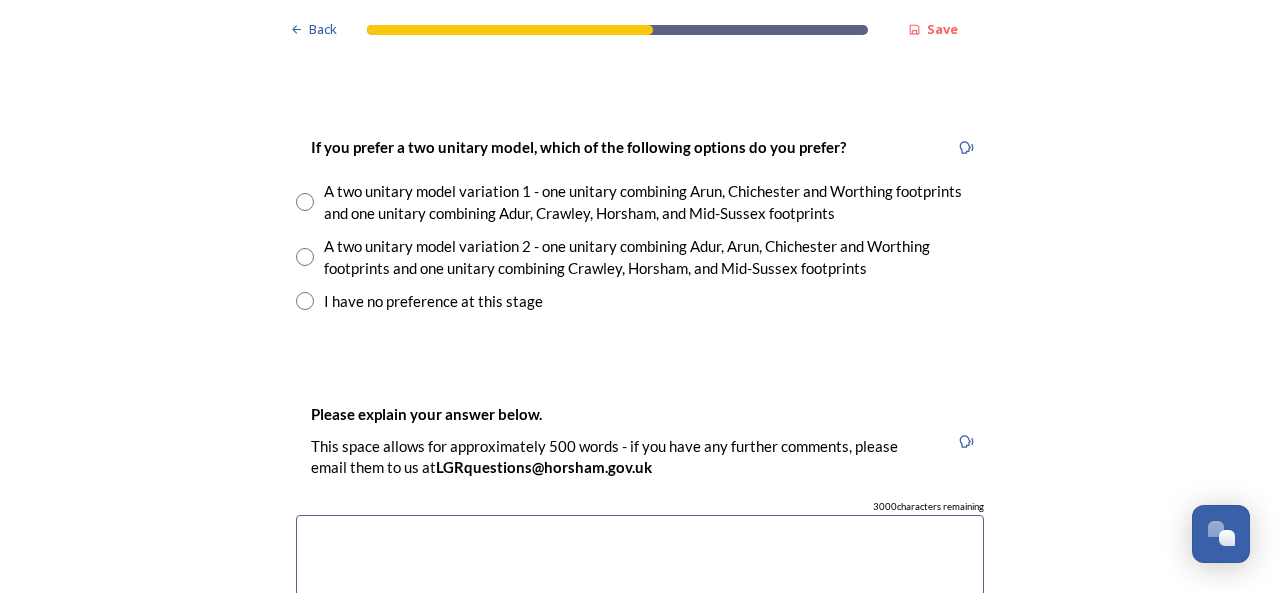 scroll, scrollTop: 2858, scrollLeft: 0, axis: vertical 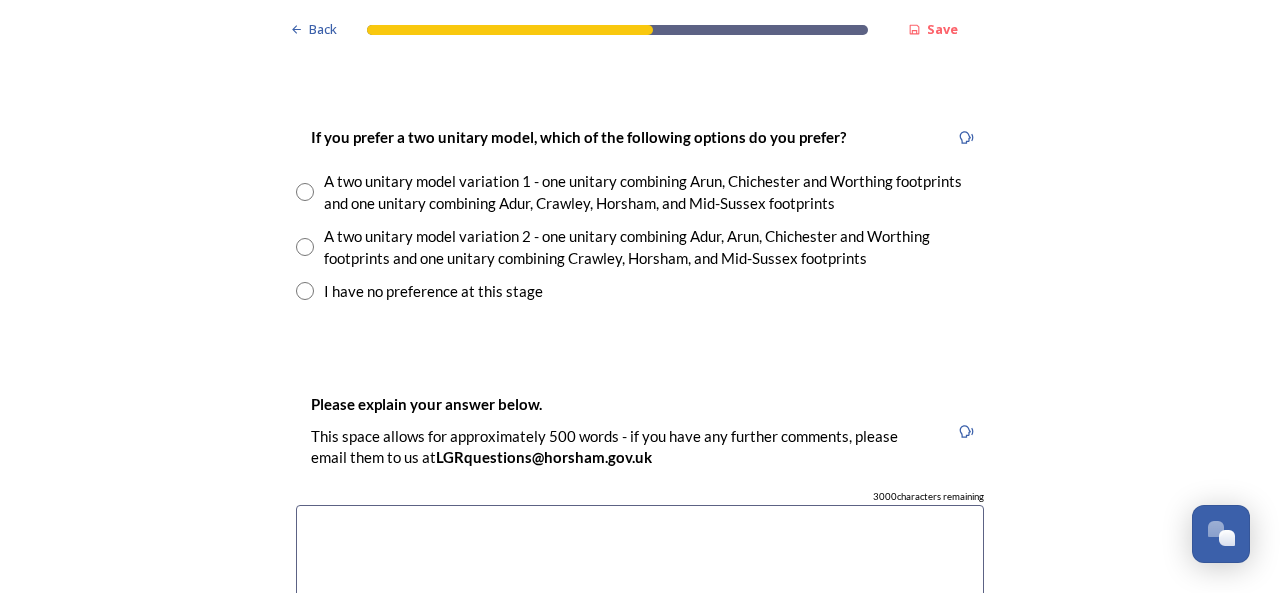 click at bounding box center (305, 247) 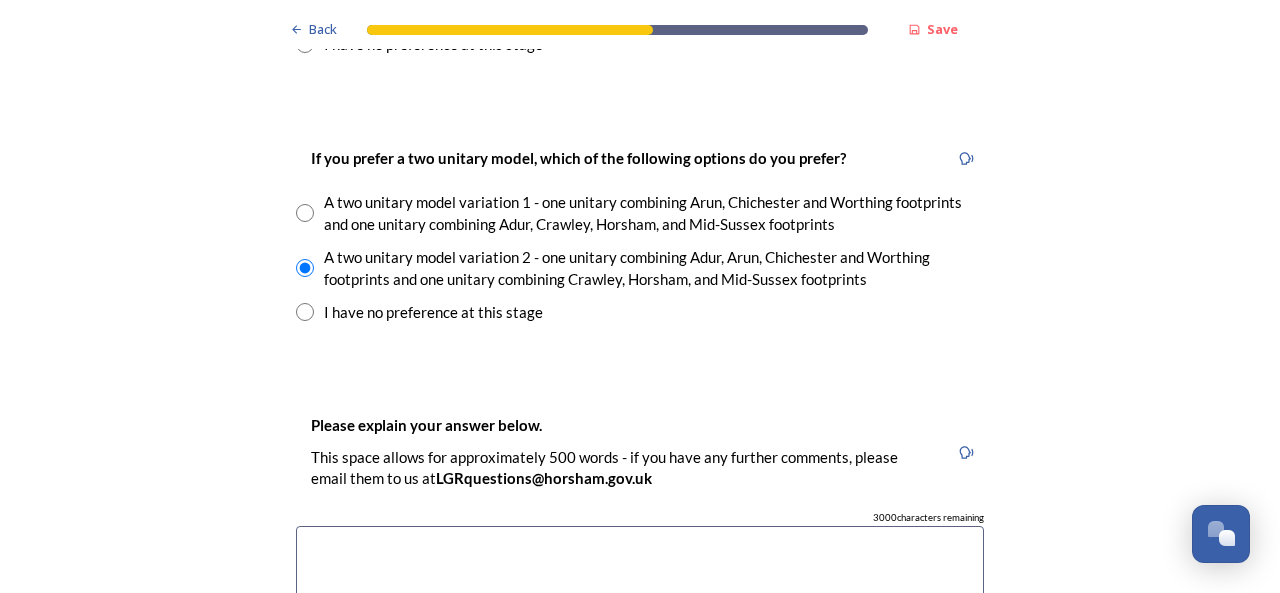 scroll, scrollTop: 2839, scrollLeft: 0, axis: vertical 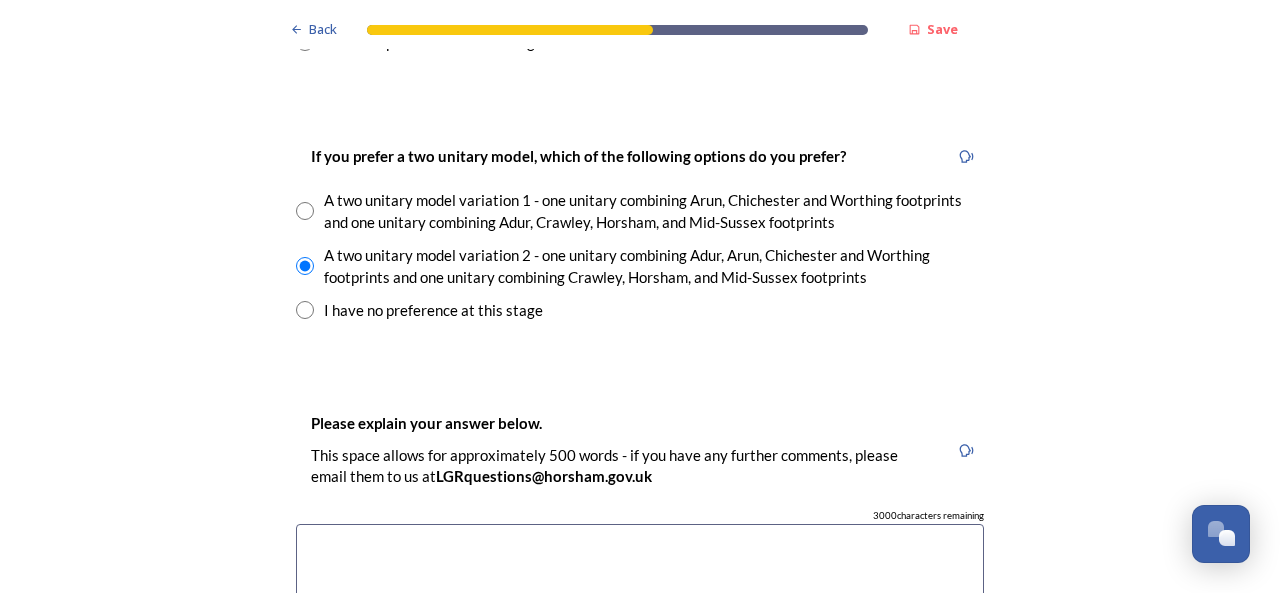 click at bounding box center [305, 211] 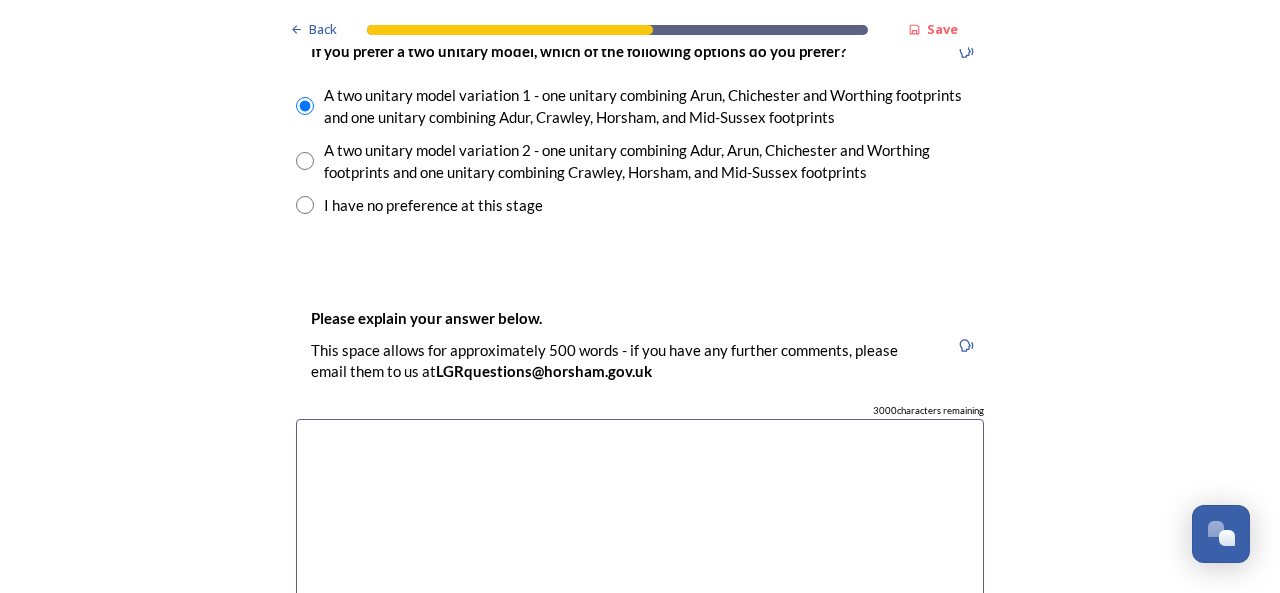 scroll, scrollTop: 2943, scrollLeft: 0, axis: vertical 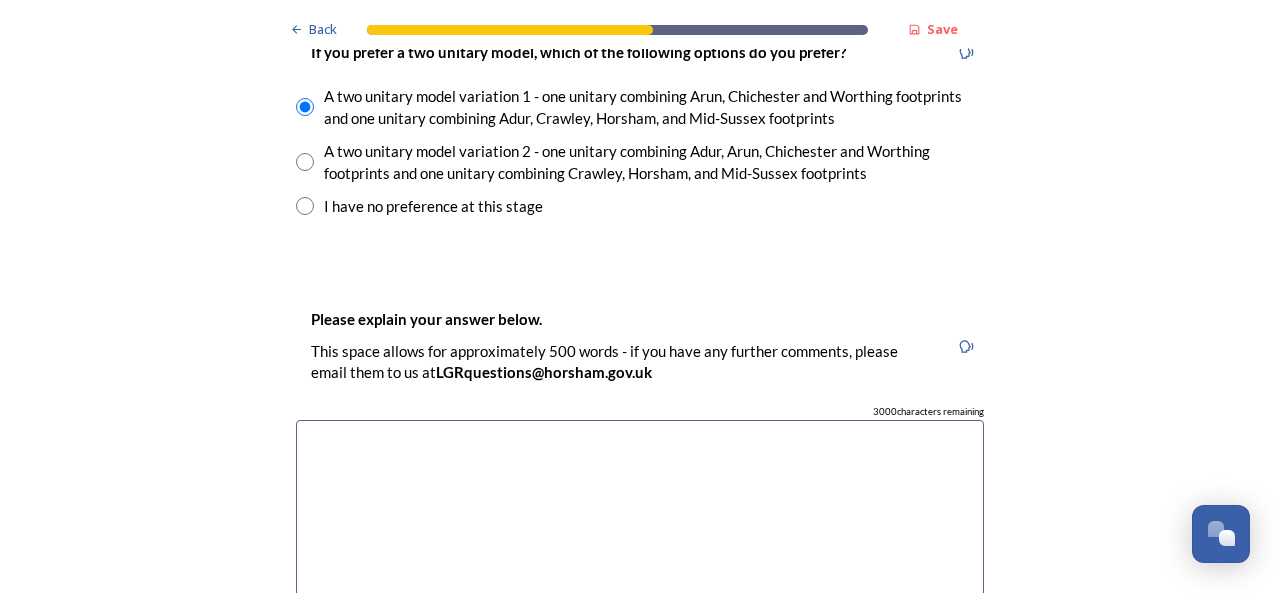 click at bounding box center (305, 162) 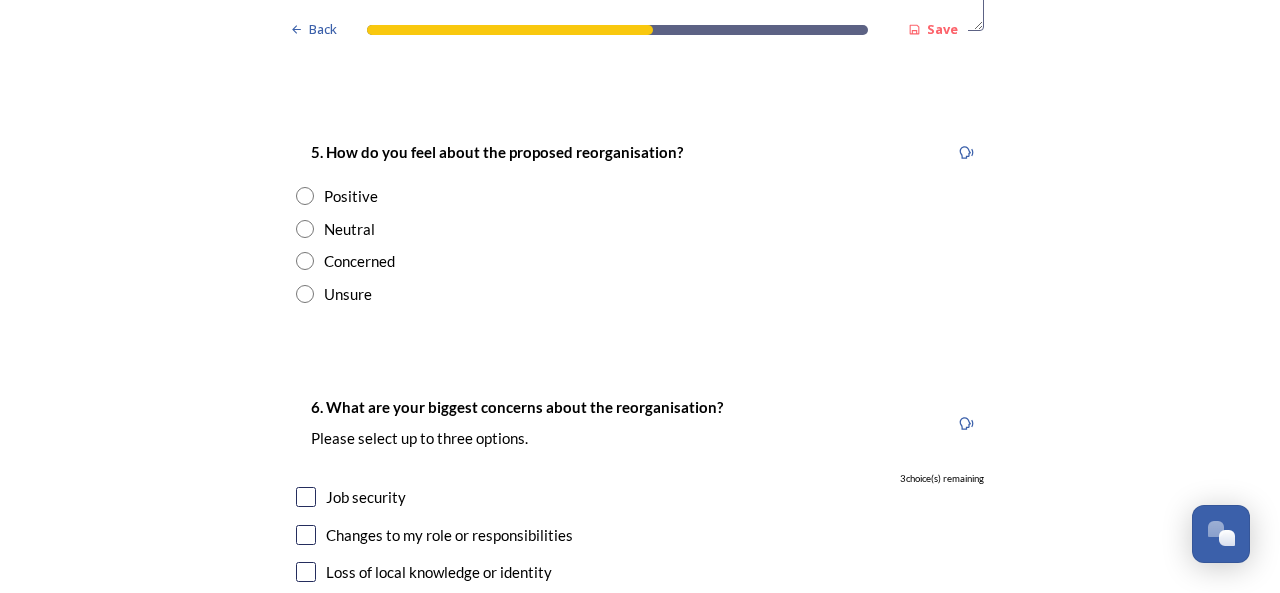 scroll, scrollTop: 3559, scrollLeft: 0, axis: vertical 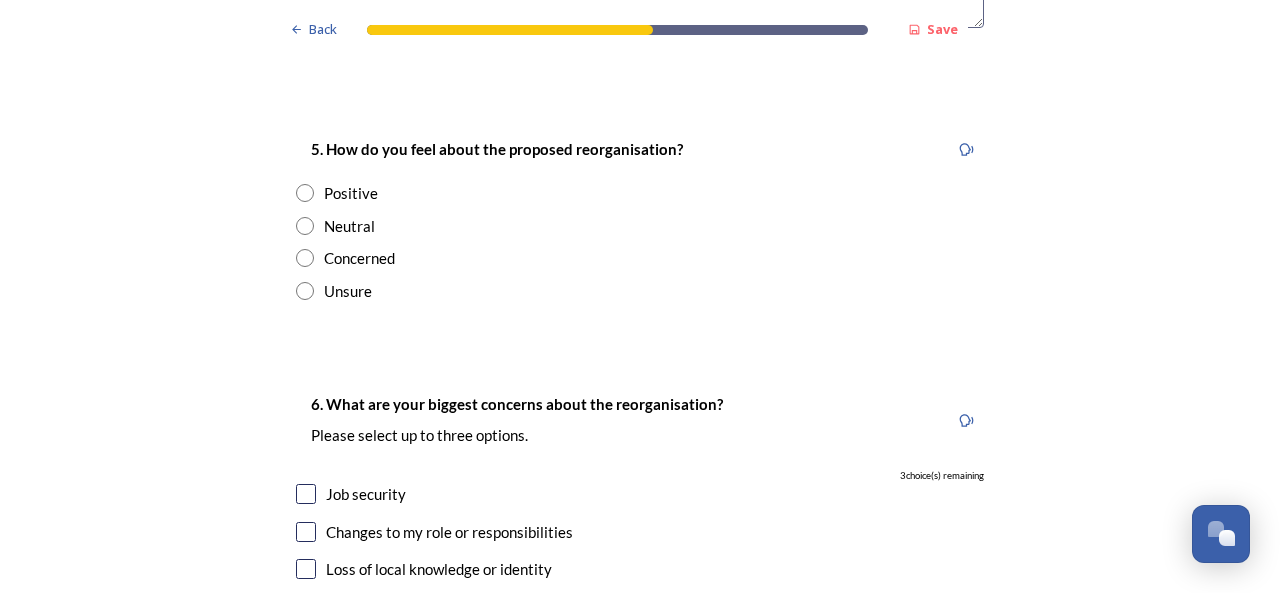 click at bounding box center (305, 226) 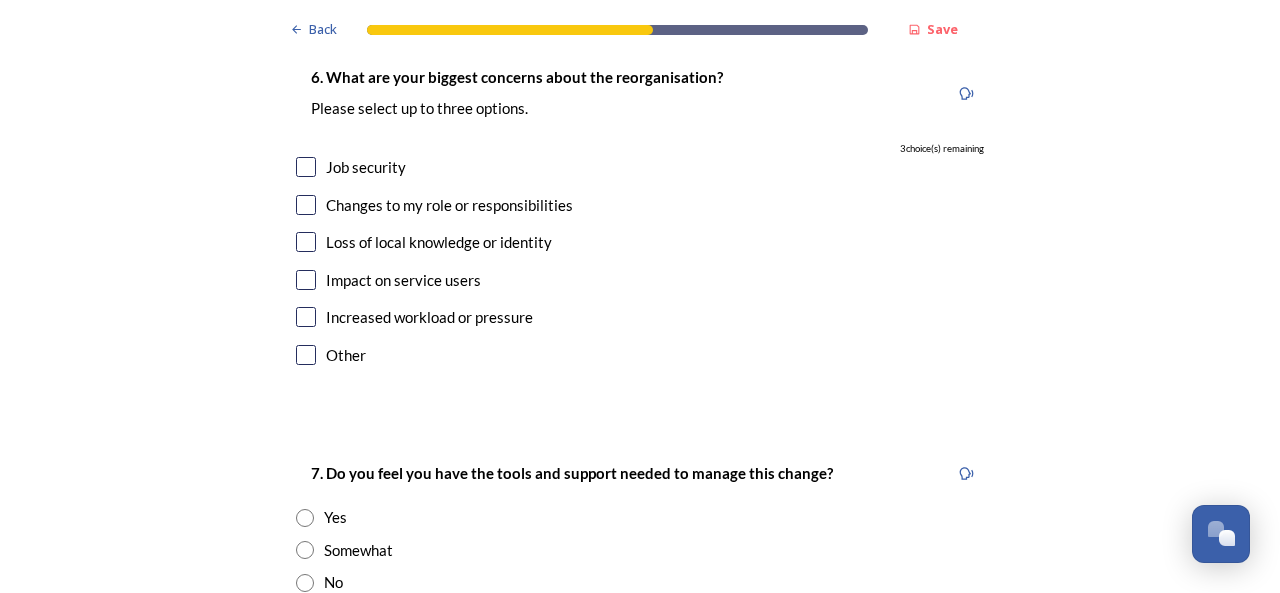 scroll, scrollTop: 3887, scrollLeft: 0, axis: vertical 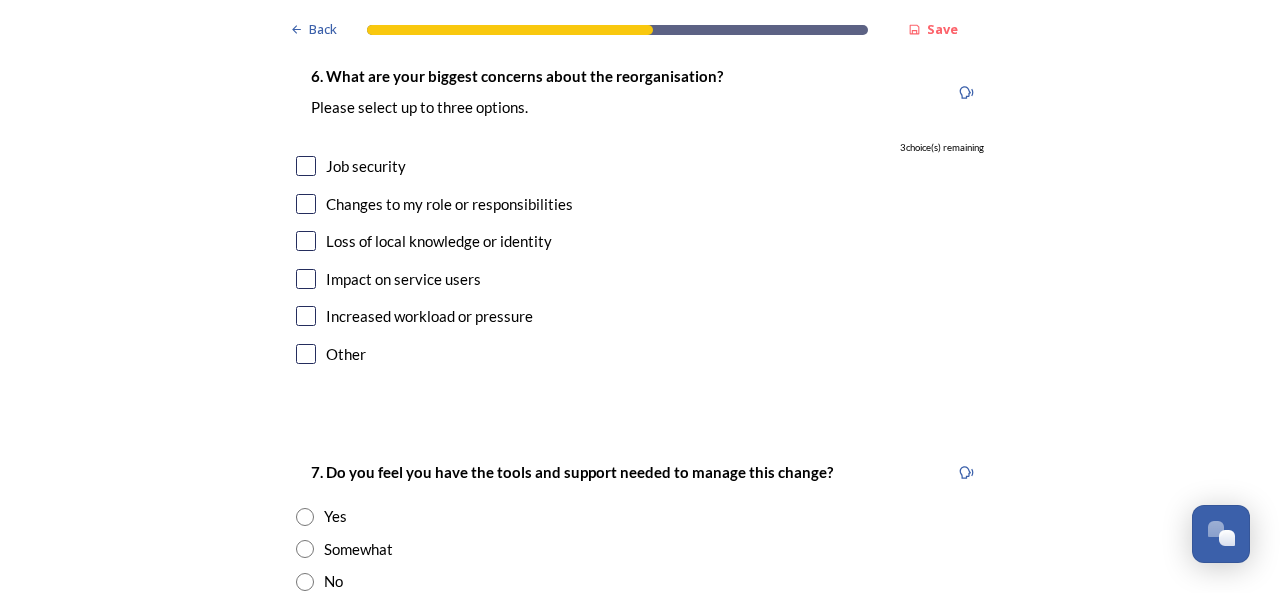 click at bounding box center (306, 166) 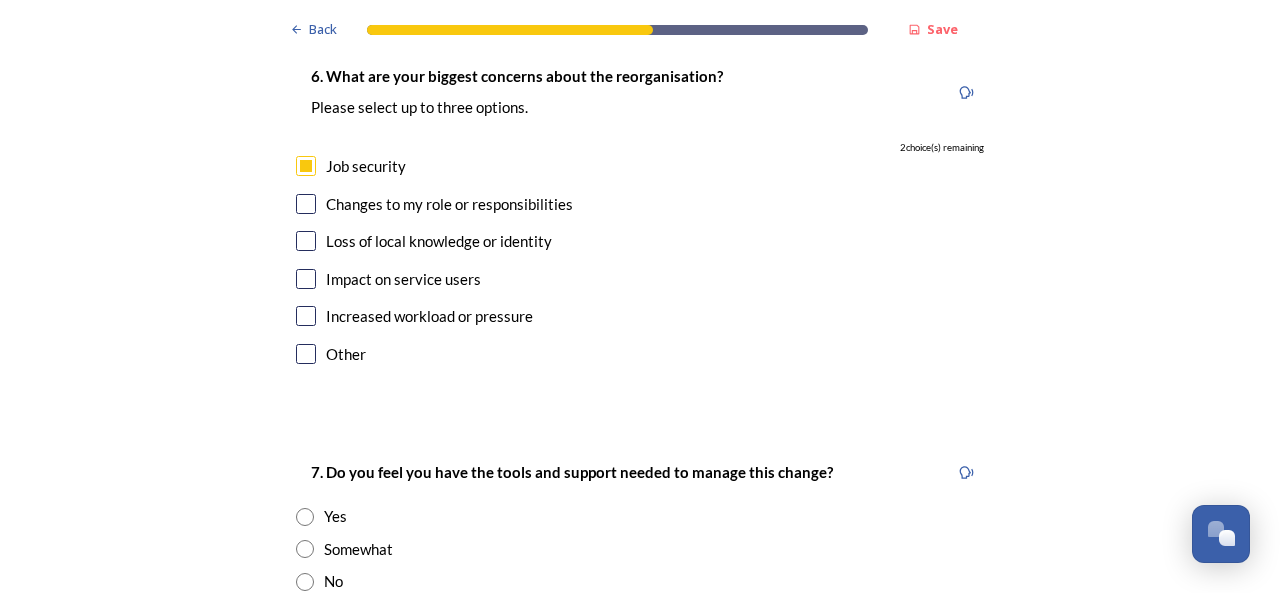 click at bounding box center (306, 204) 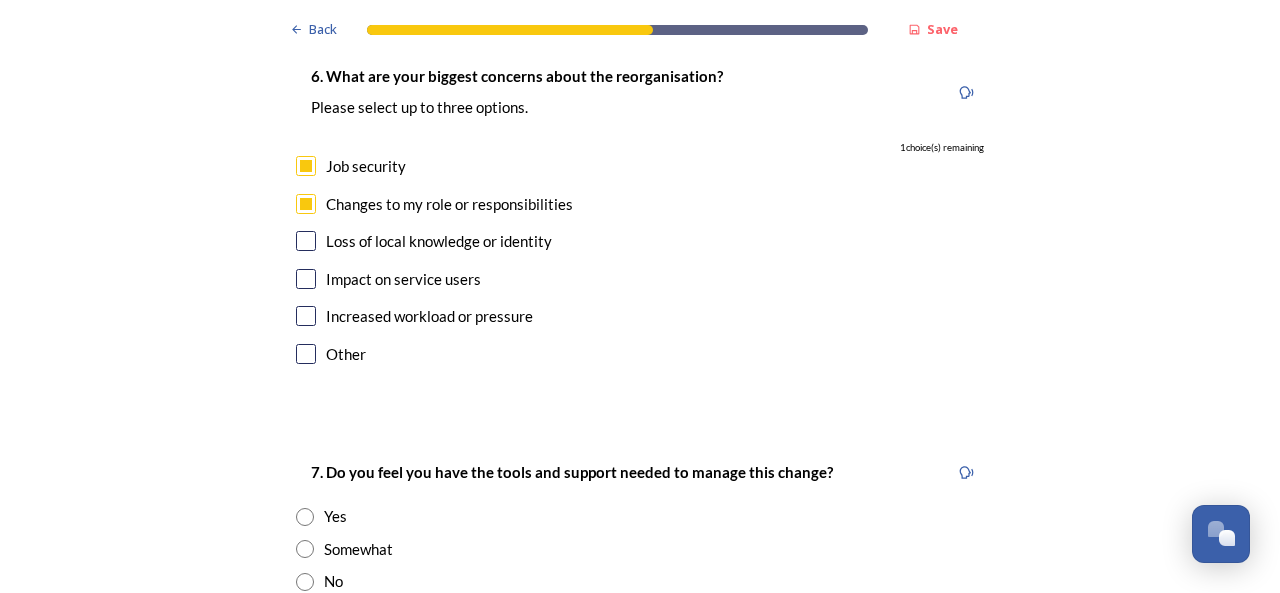 click at bounding box center (306, 241) 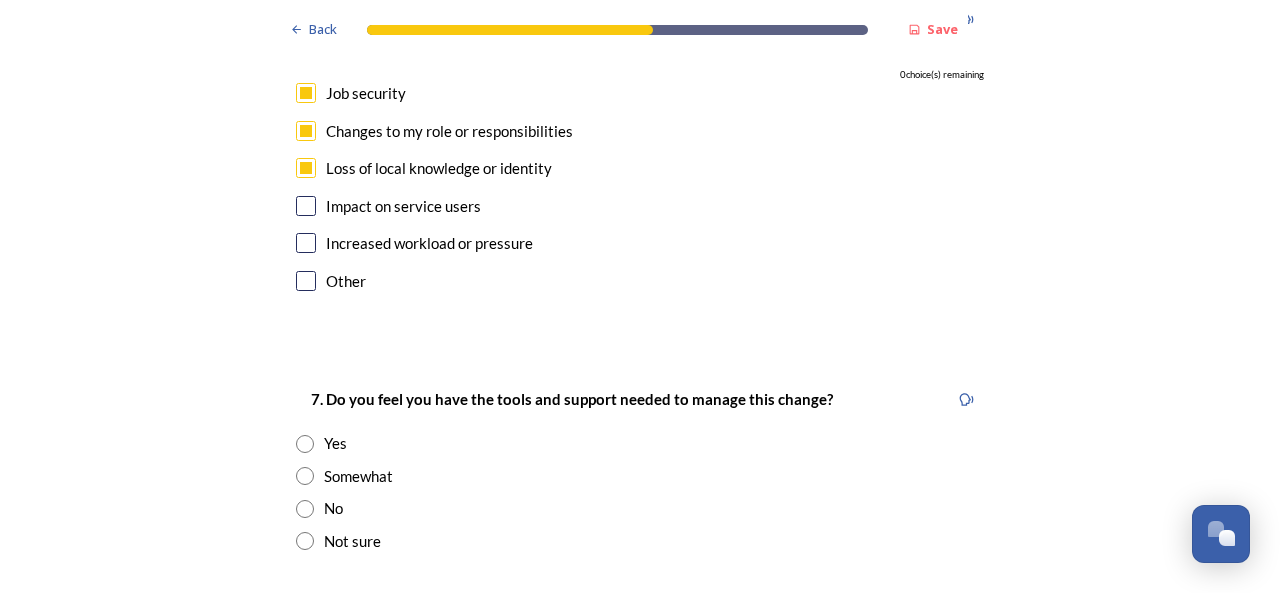 scroll, scrollTop: 3985, scrollLeft: 0, axis: vertical 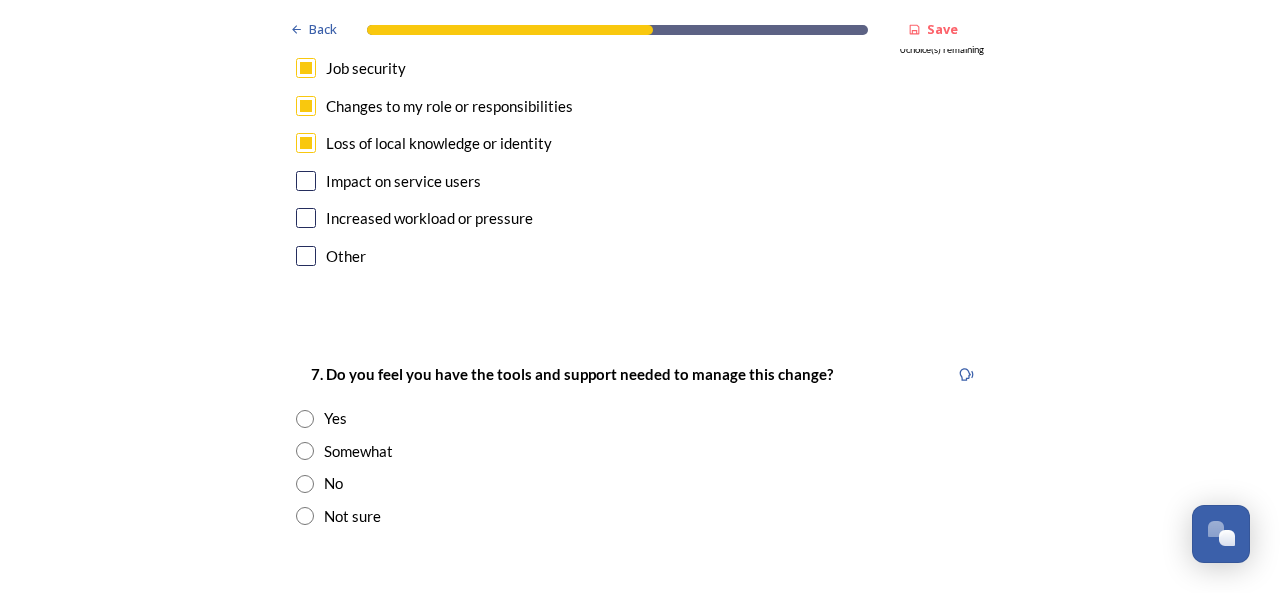 click at bounding box center (306, 218) 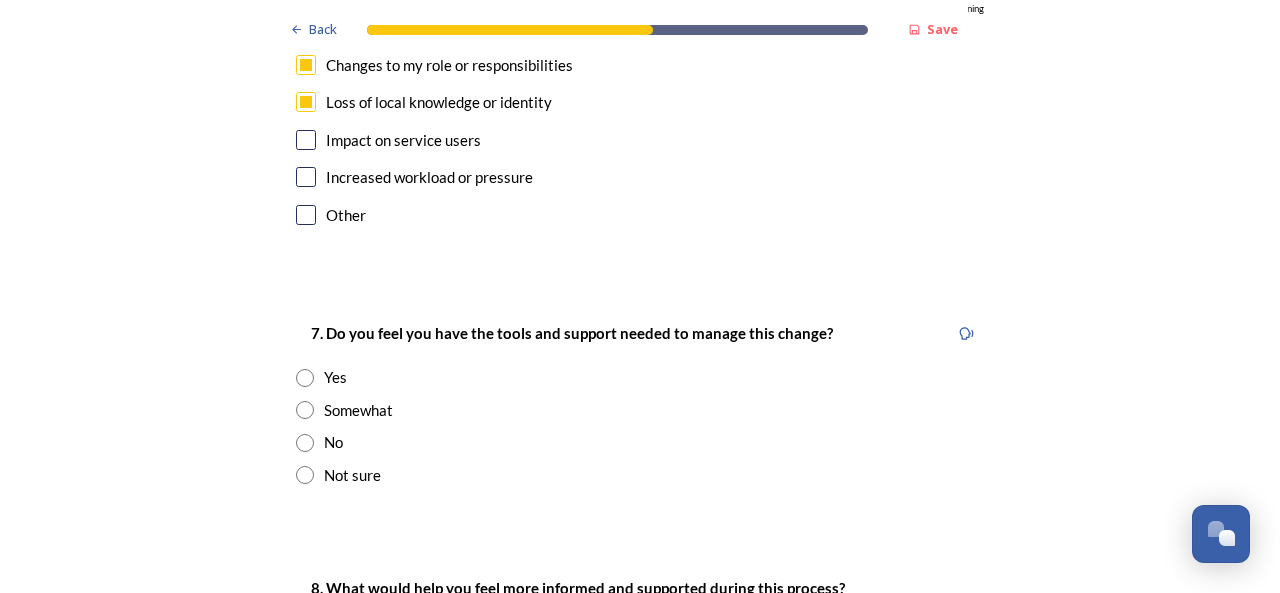 scroll, scrollTop: 4031, scrollLeft: 0, axis: vertical 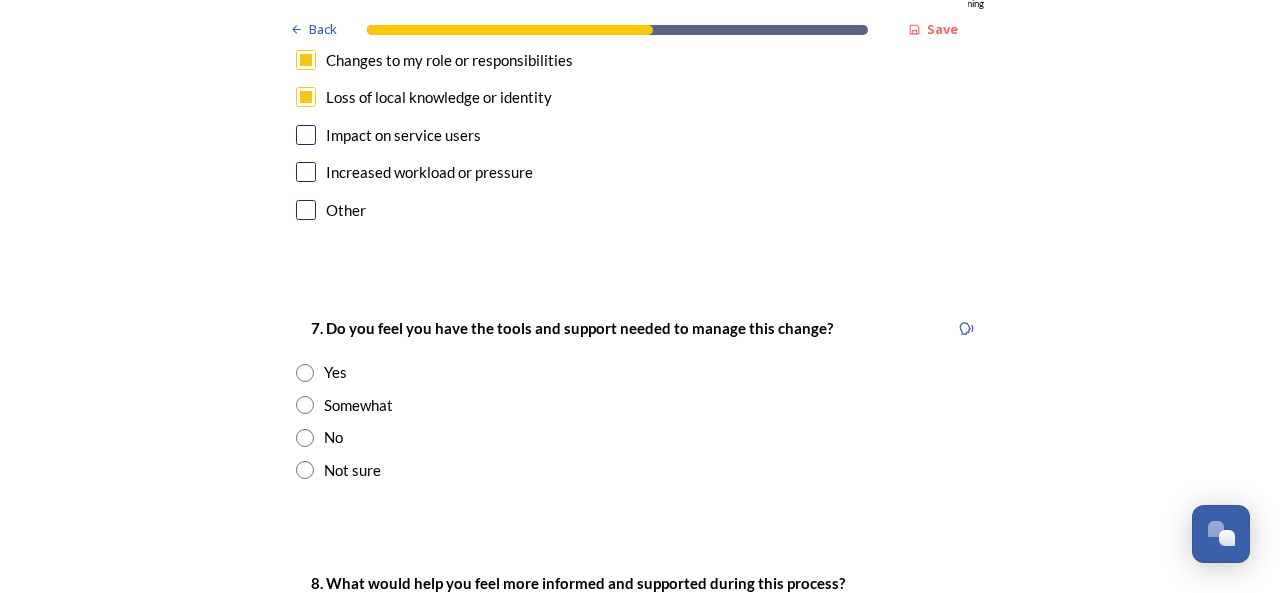 click at bounding box center (306, 172) 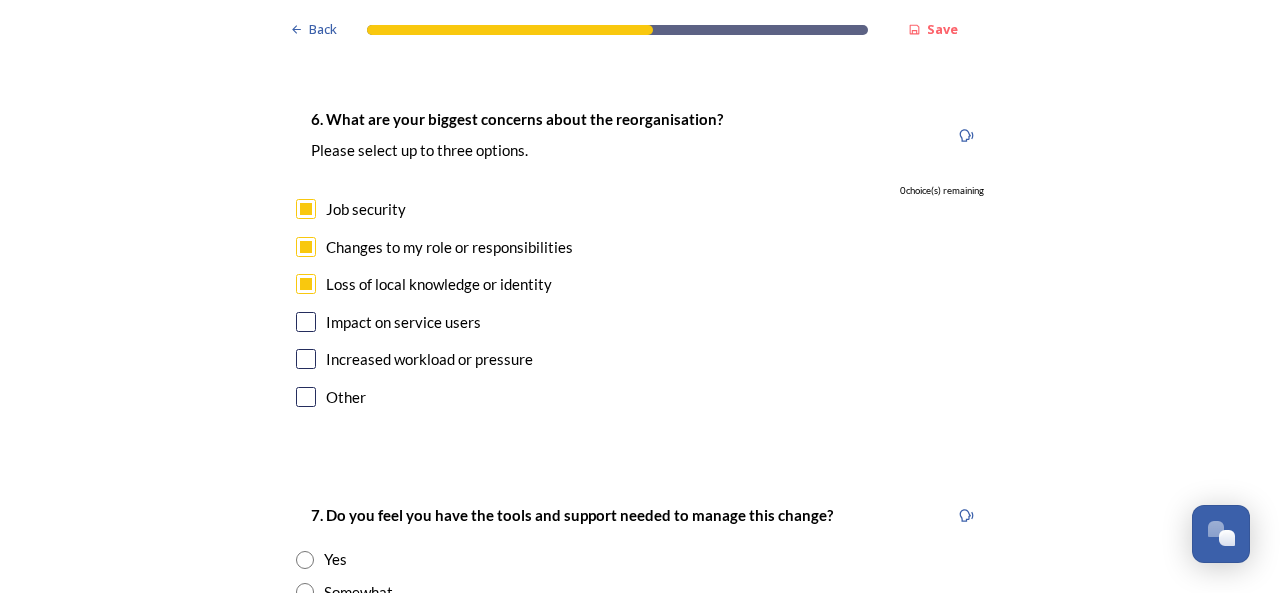 scroll, scrollTop: 3844, scrollLeft: 0, axis: vertical 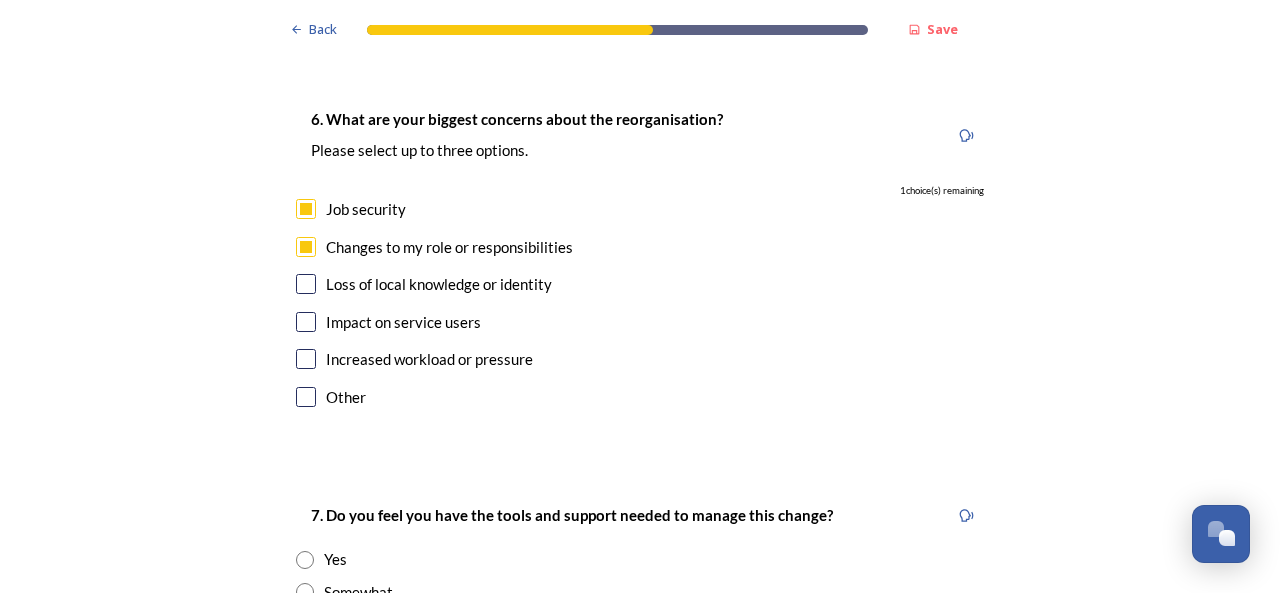 click at bounding box center [306, 359] 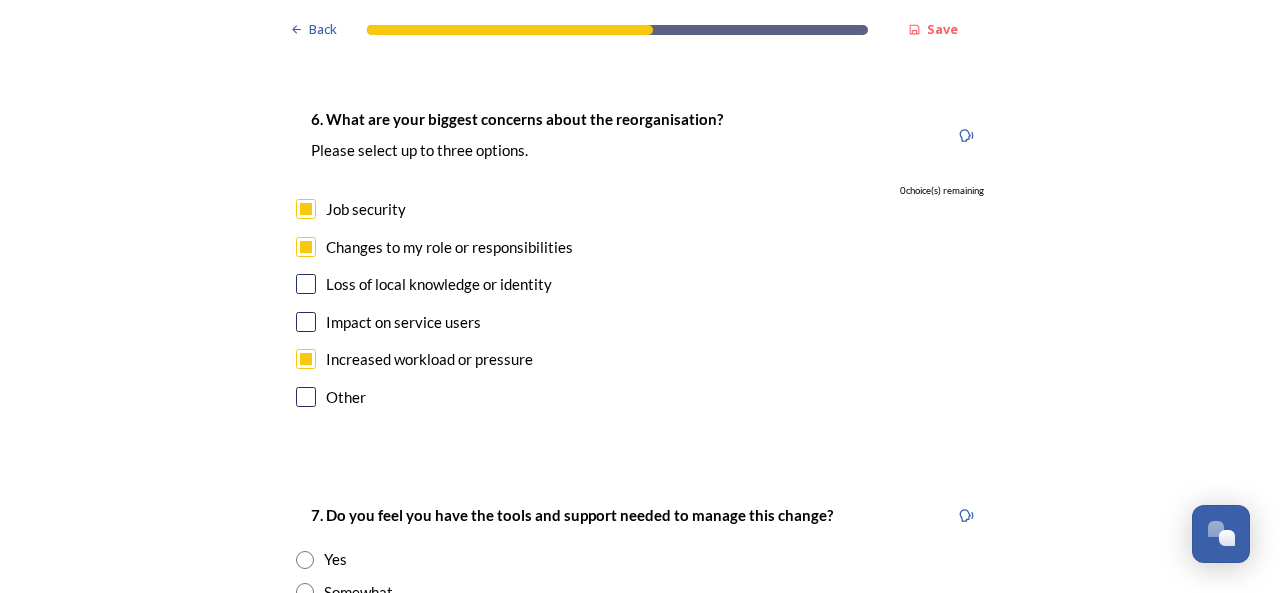 click at bounding box center (306, 359) 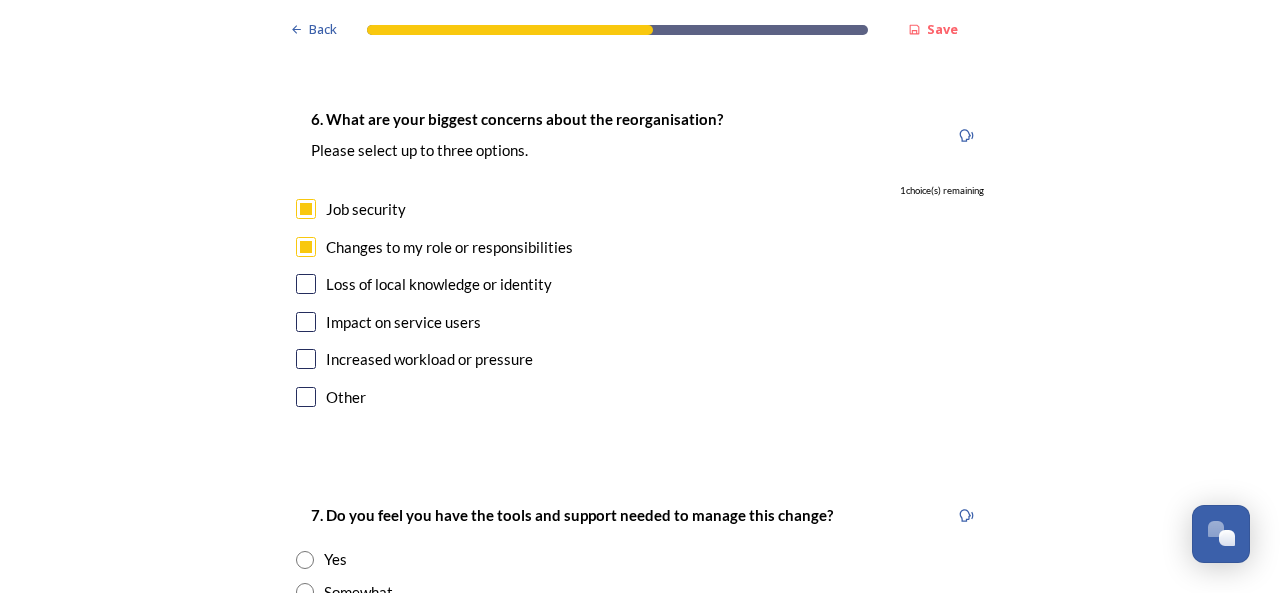 click at bounding box center (306, 284) 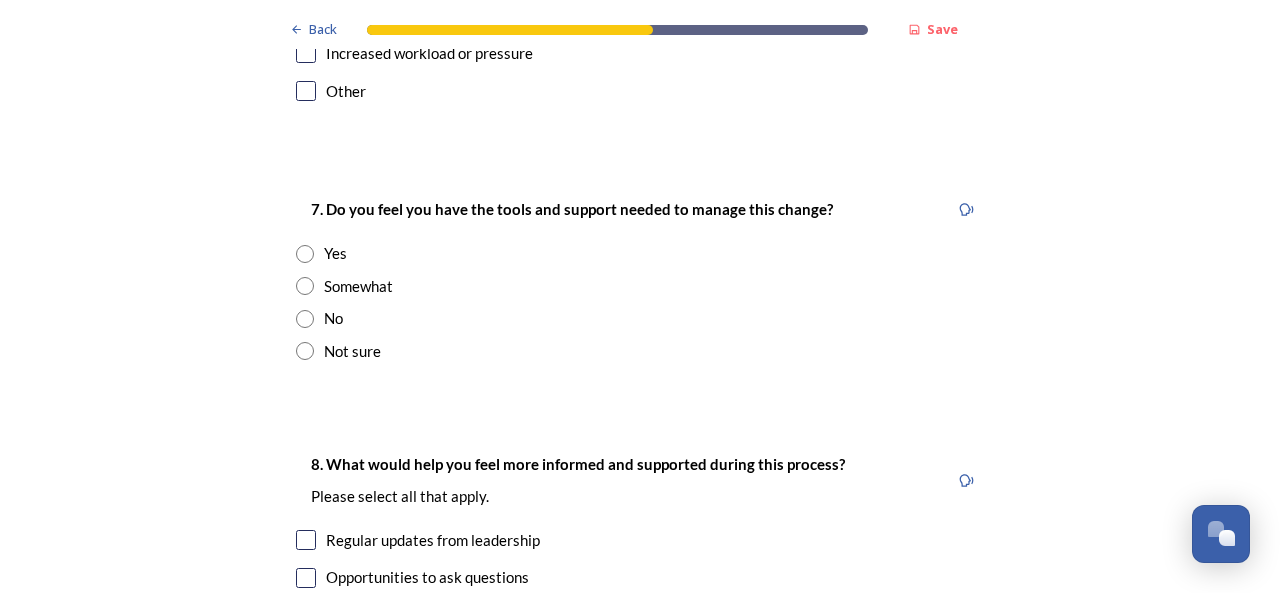 scroll, scrollTop: 4152, scrollLeft: 0, axis: vertical 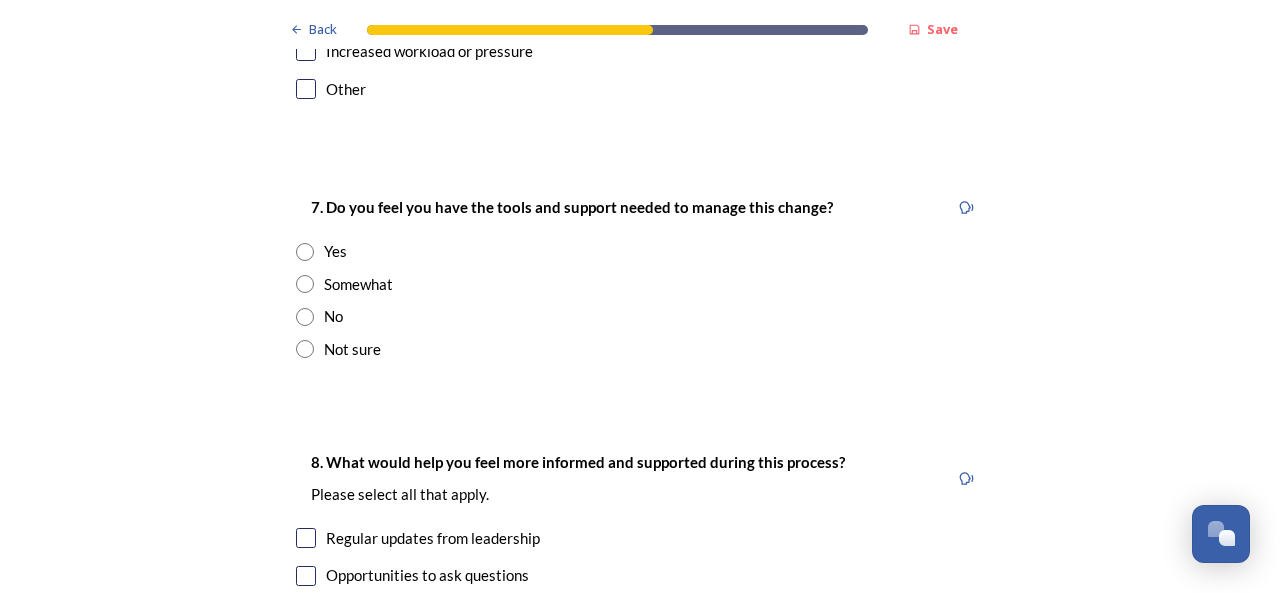 click at bounding box center [305, 317] 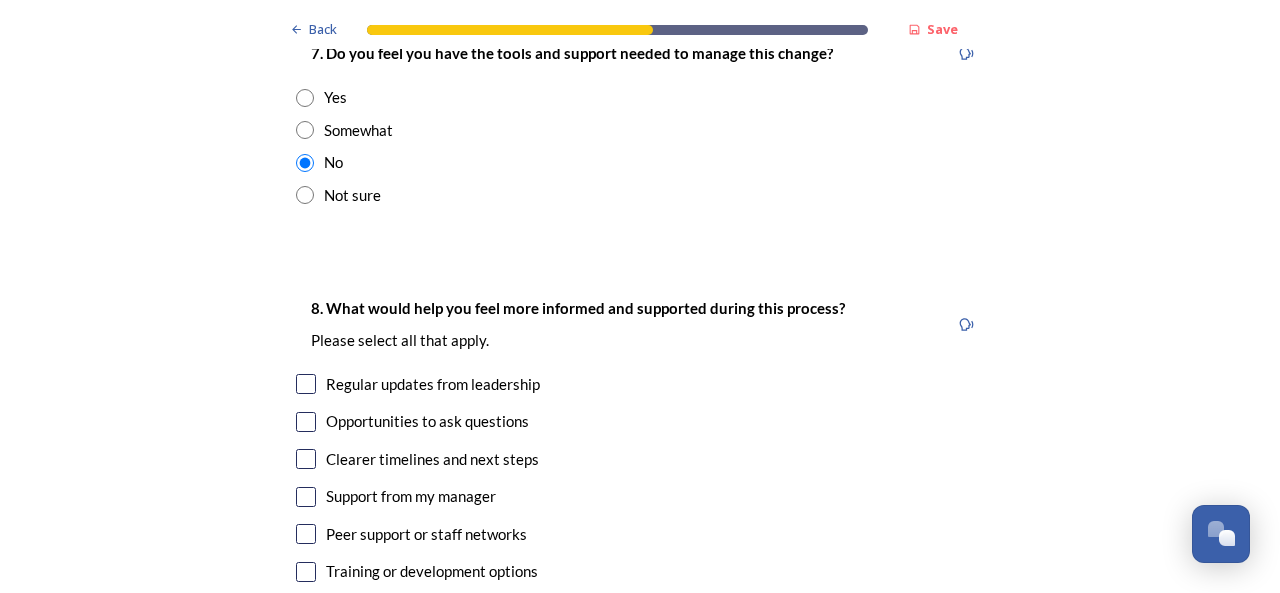 scroll, scrollTop: 4305, scrollLeft: 0, axis: vertical 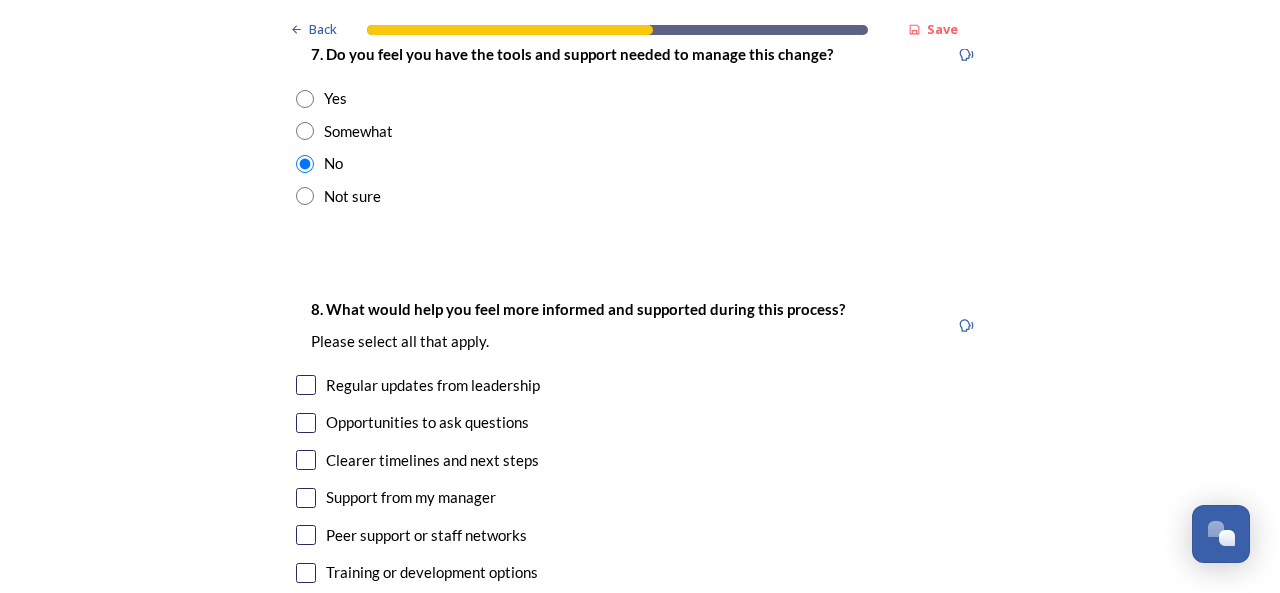 click at bounding box center (305, 131) 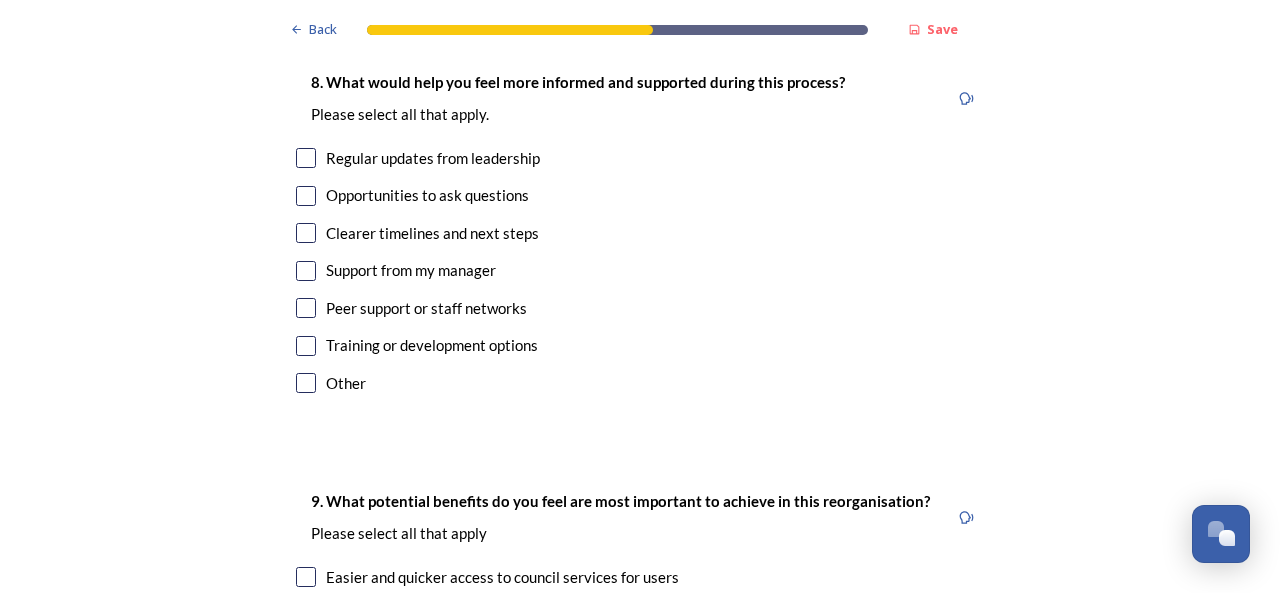 scroll, scrollTop: 4531, scrollLeft: 0, axis: vertical 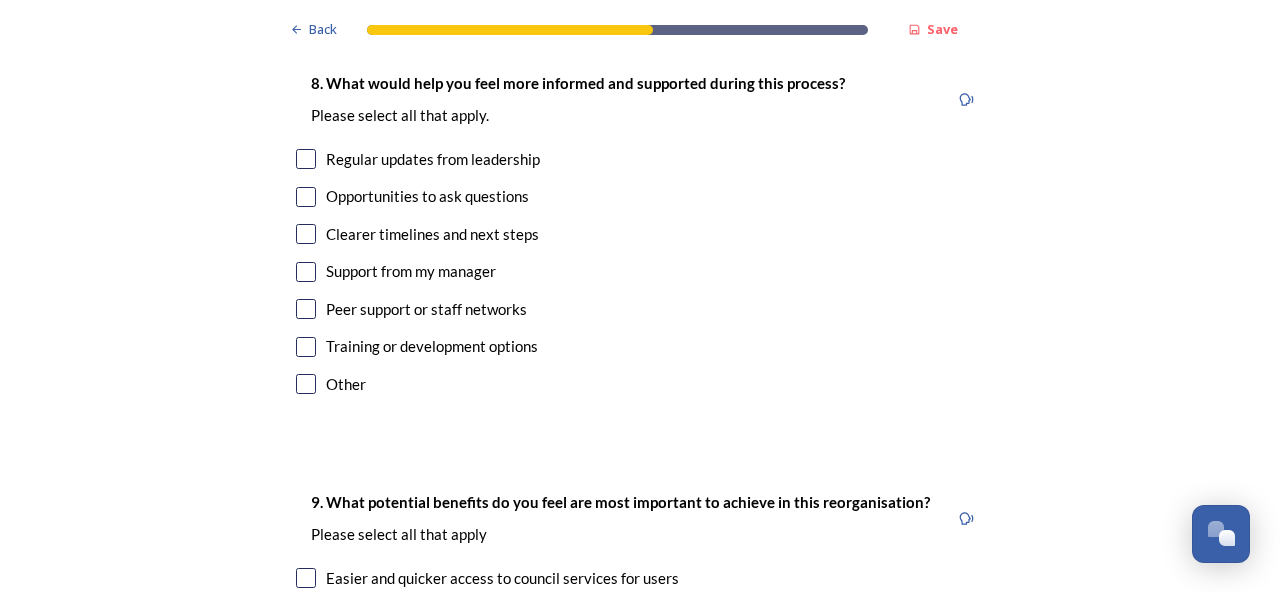 click at bounding box center (306, 347) 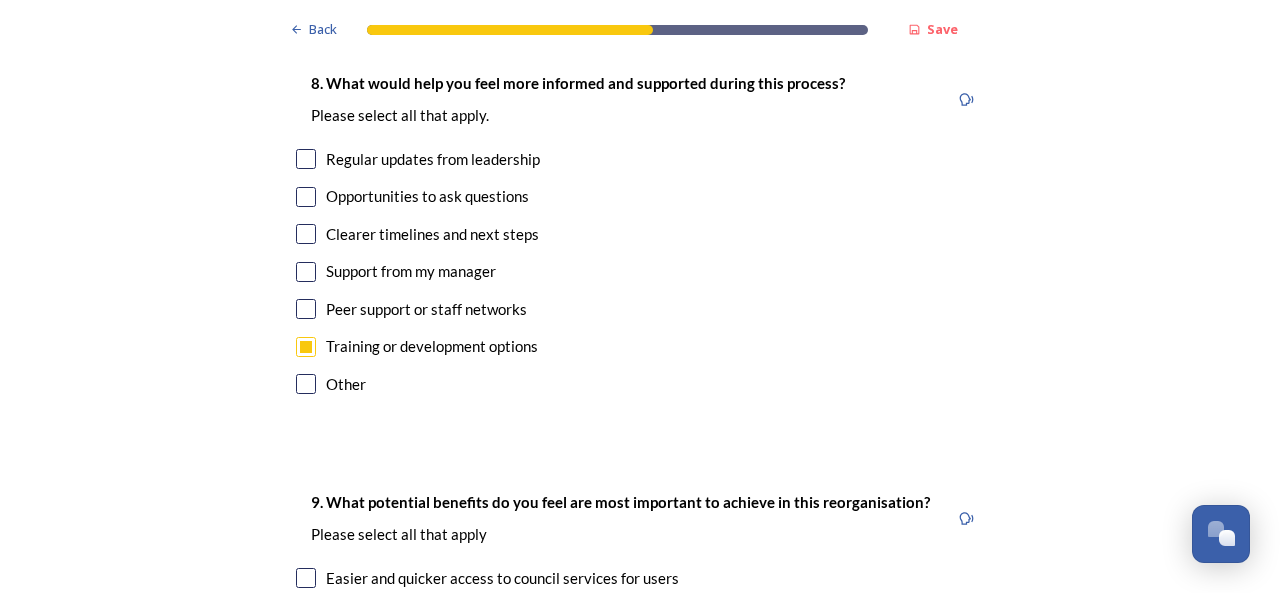 click at bounding box center (306, 159) 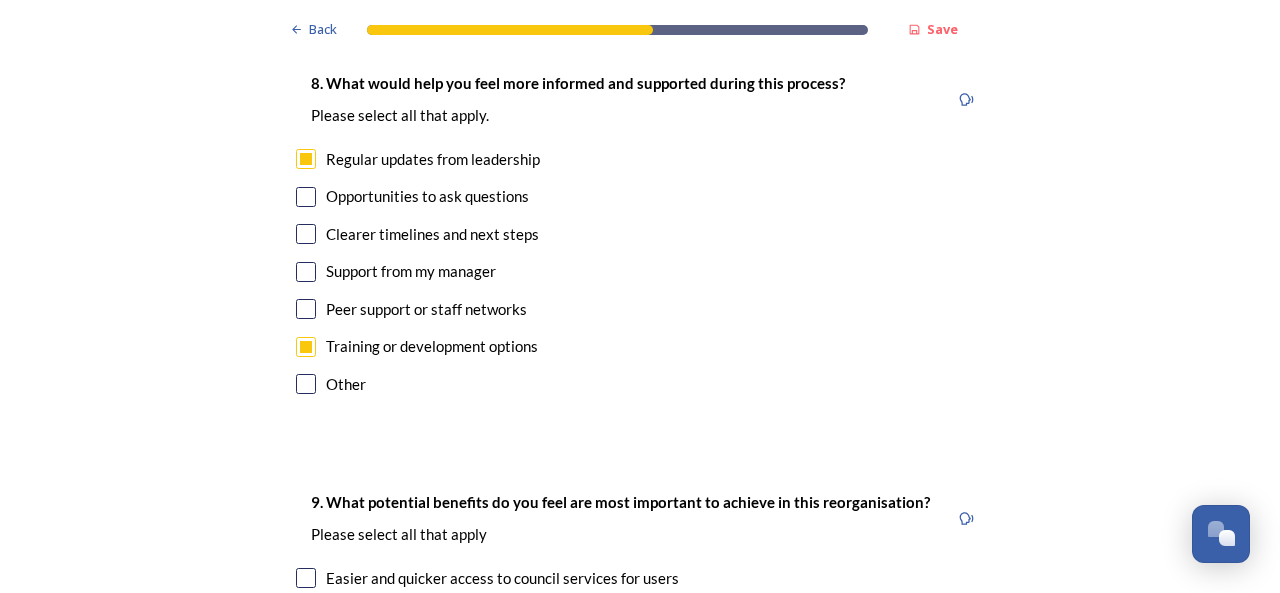 click at bounding box center (306, 234) 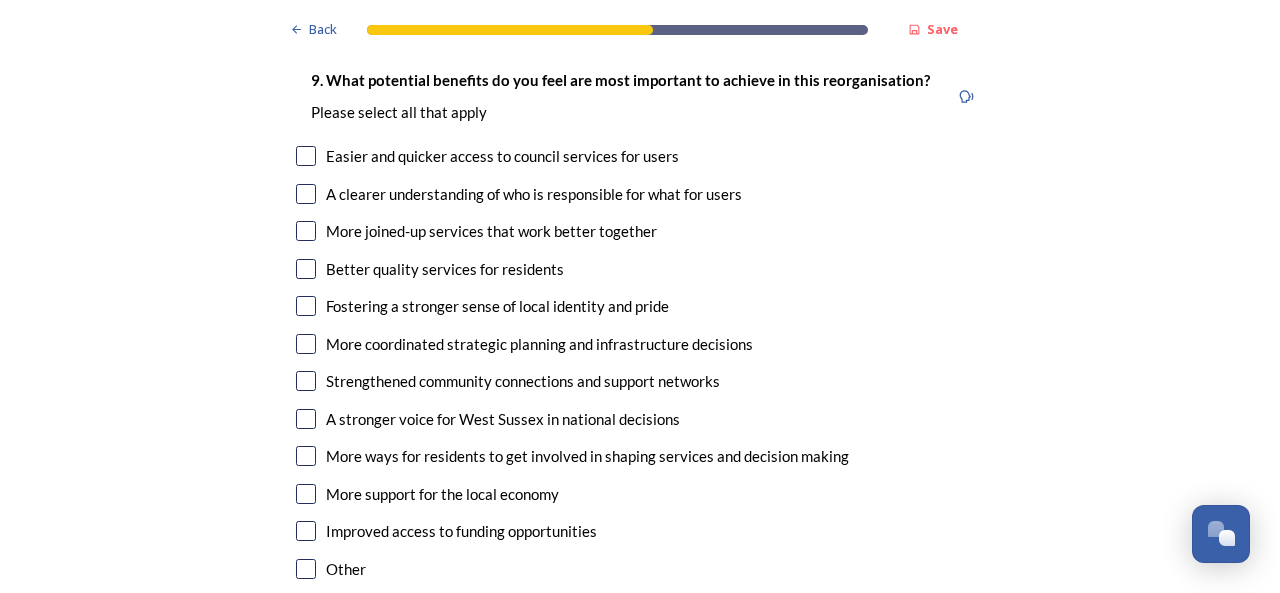 scroll, scrollTop: 4952, scrollLeft: 0, axis: vertical 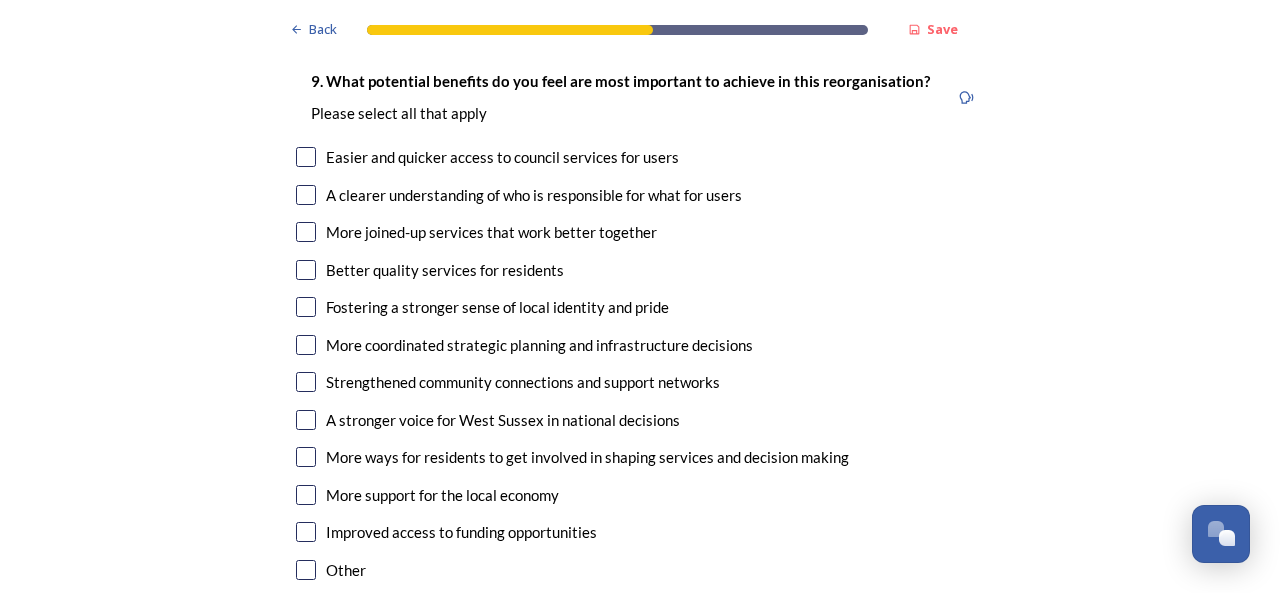 click at bounding box center (306, 195) 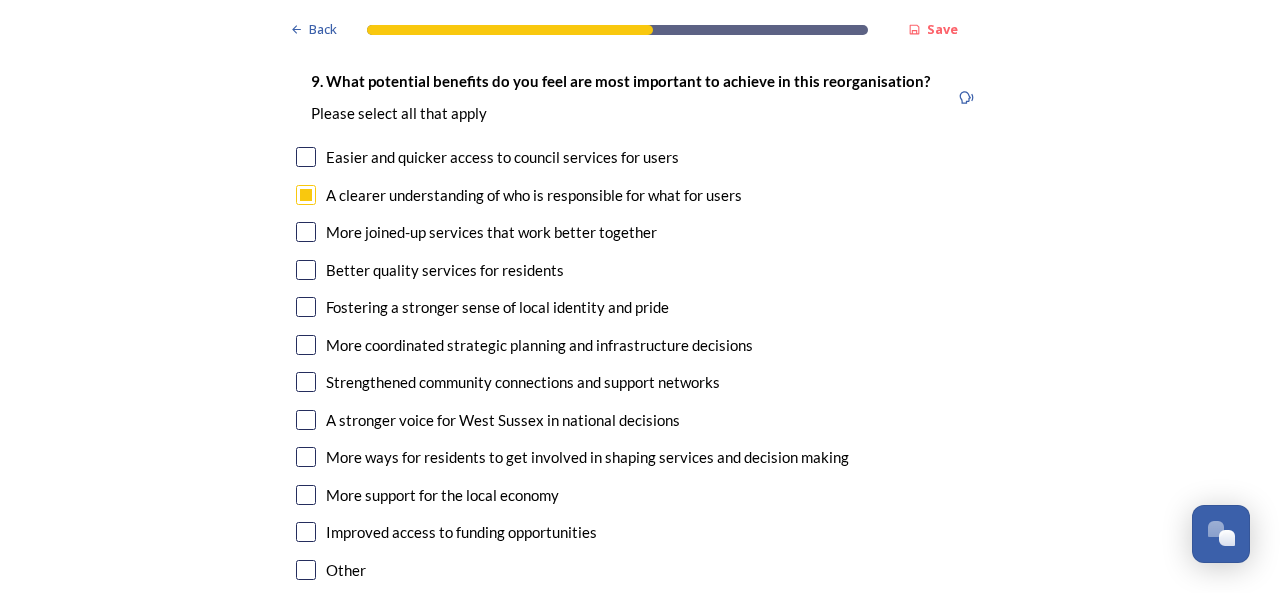 scroll, scrollTop: 5007, scrollLeft: 0, axis: vertical 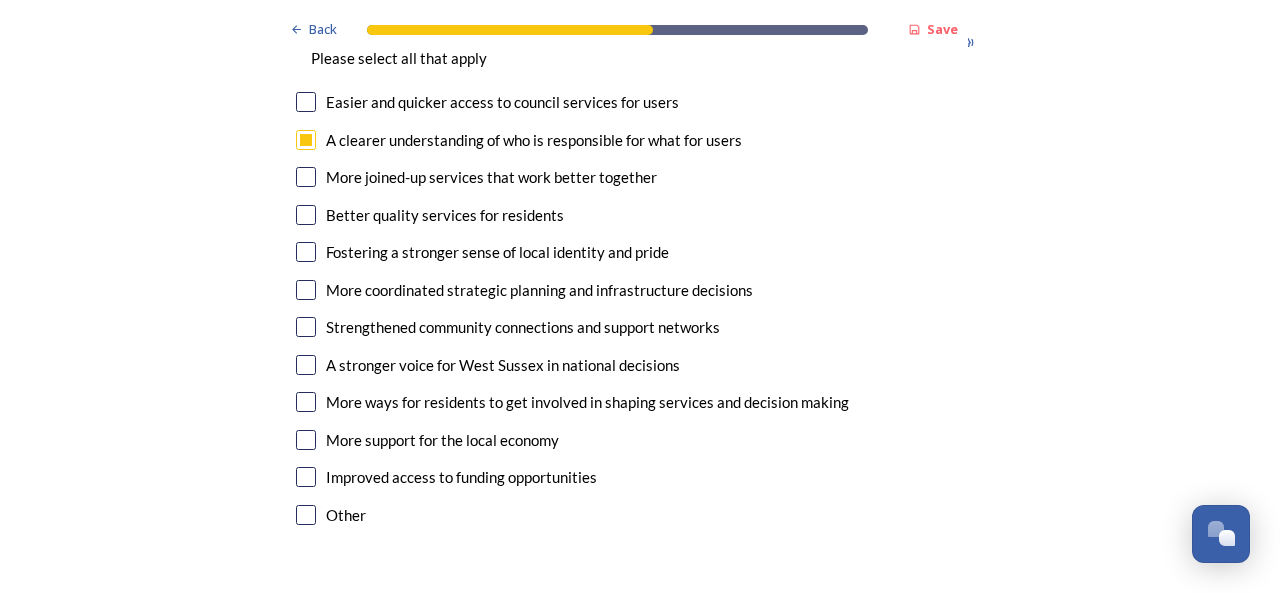 click at bounding box center (306, 177) 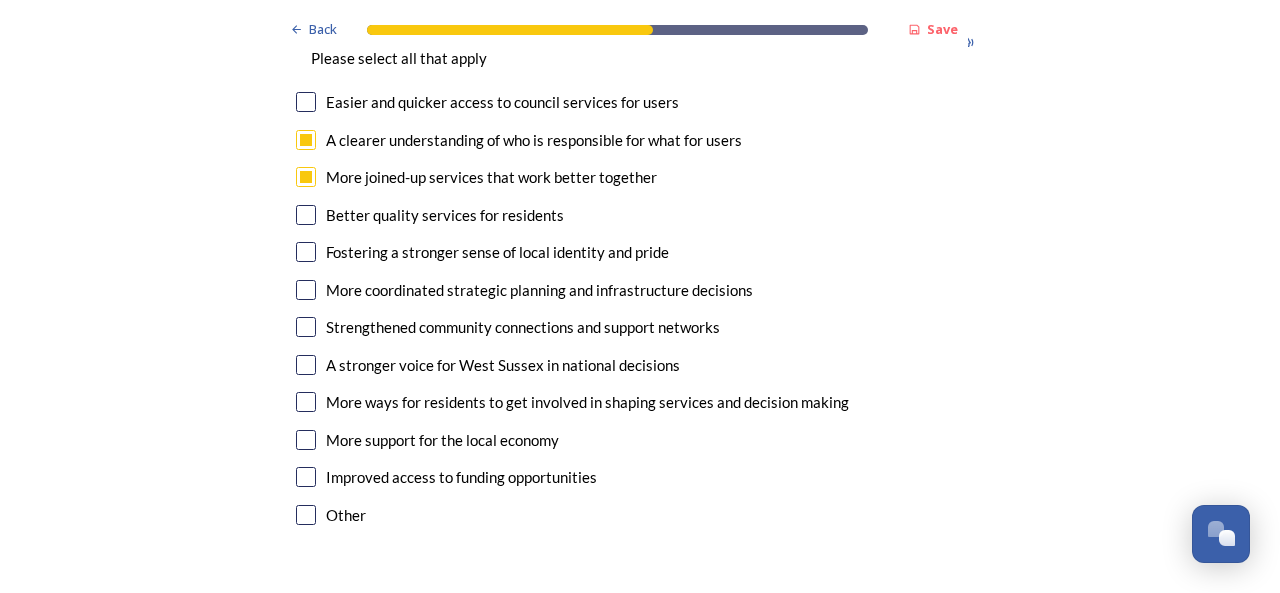 click at bounding box center [306, 215] 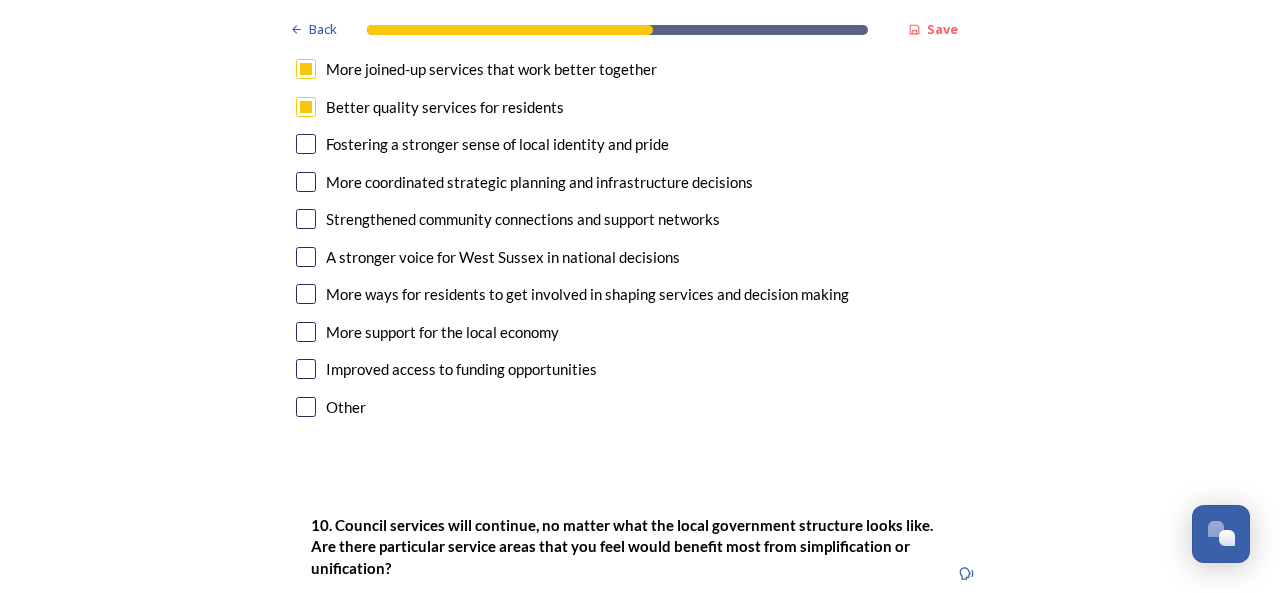 scroll, scrollTop: 5117, scrollLeft: 0, axis: vertical 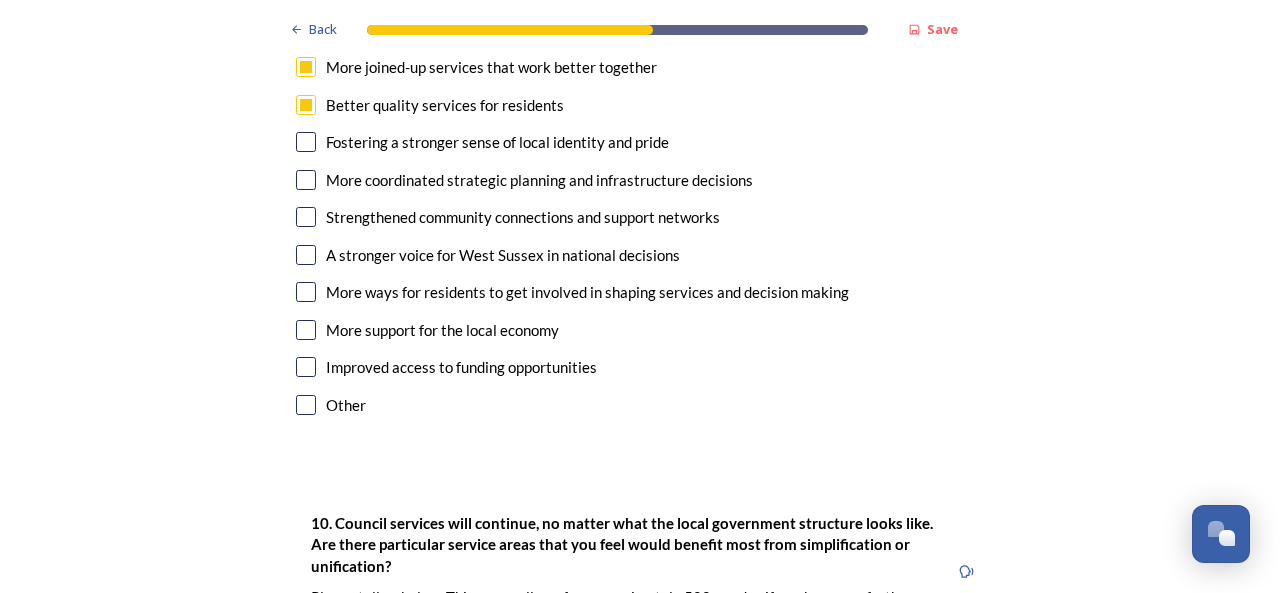 click at bounding box center (306, 367) 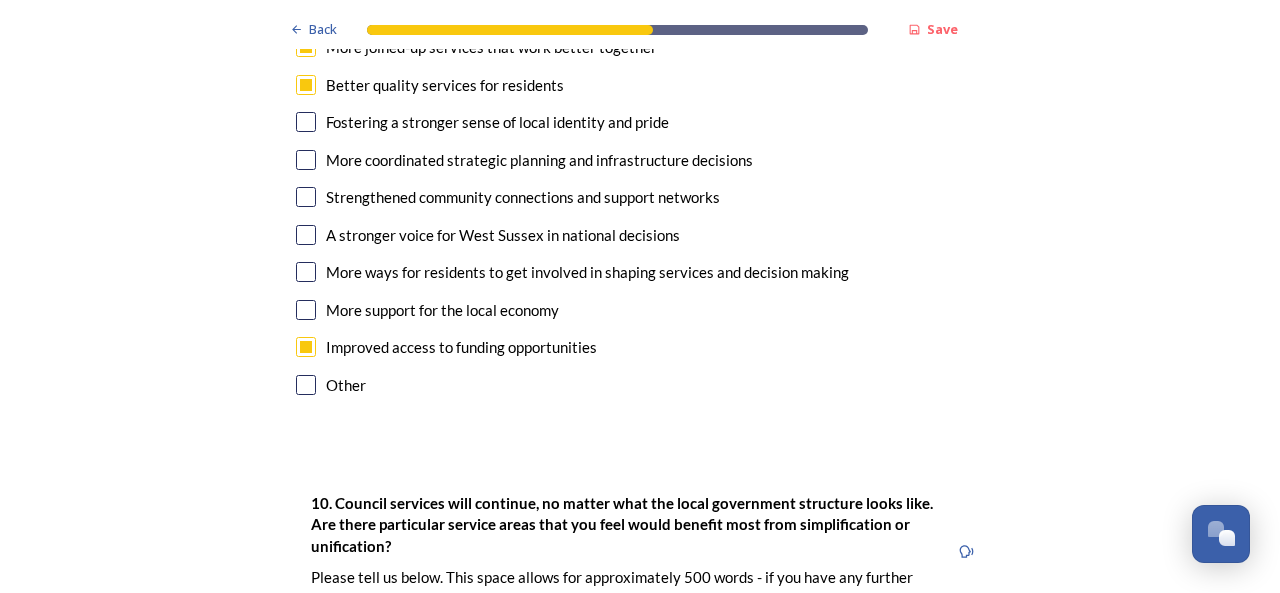 scroll, scrollTop: 5213, scrollLeft: 0, axis: vertical 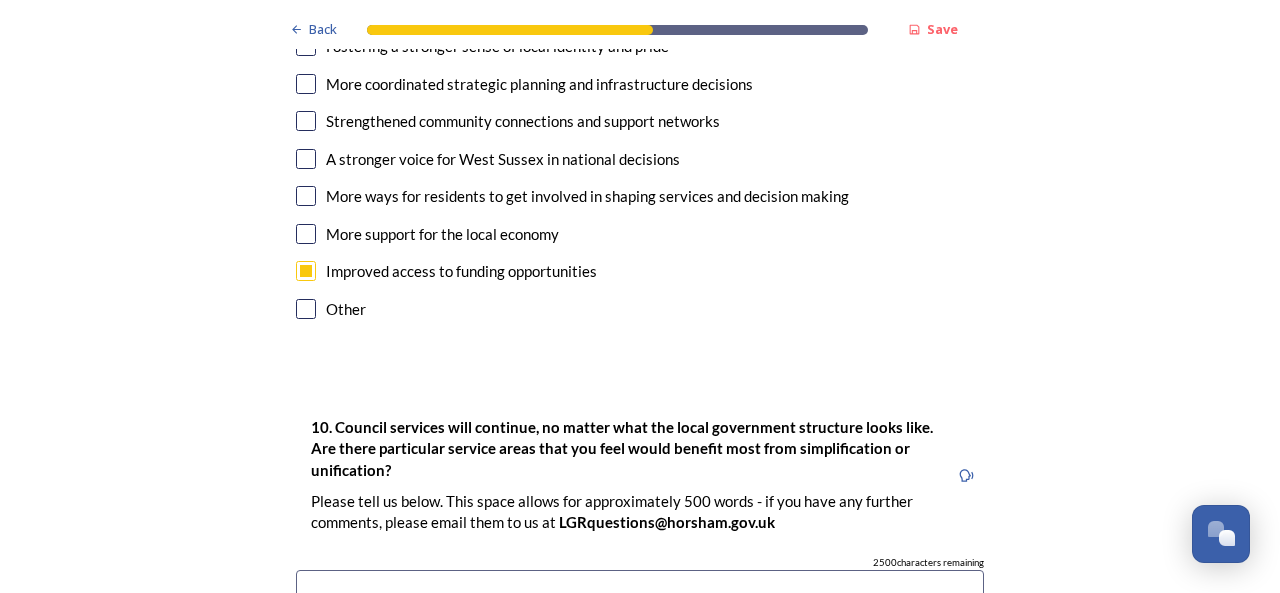 click at bounding box center [306, 159] 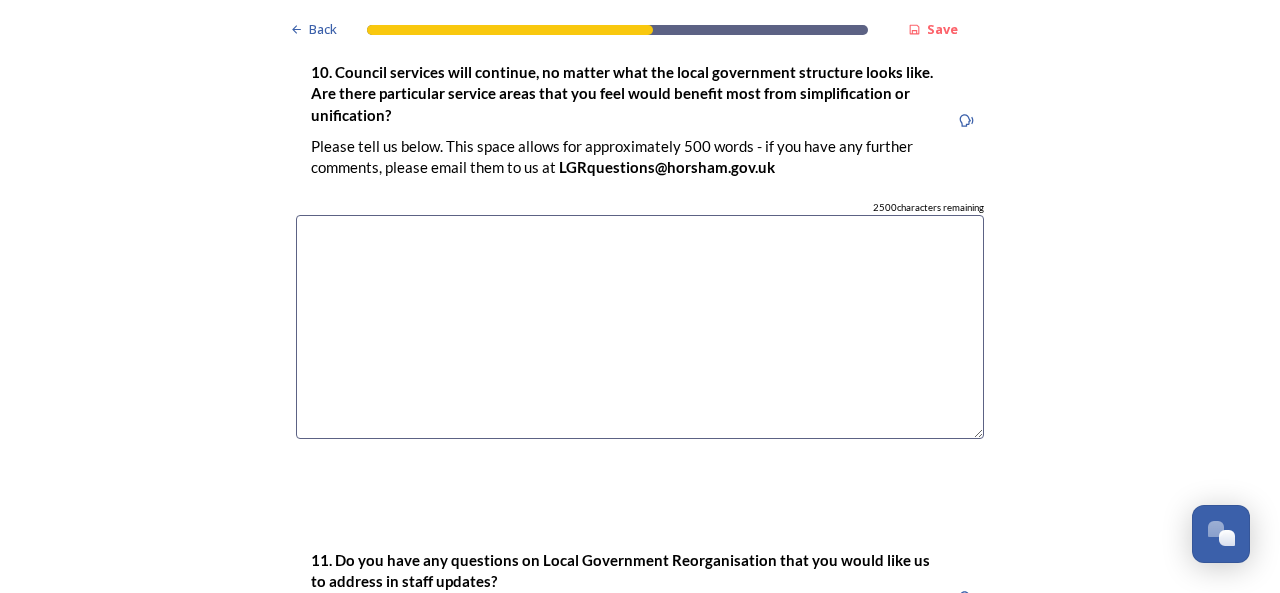 scroll, scrollTop: 5498, scrollLeft: 0, axis: vertical 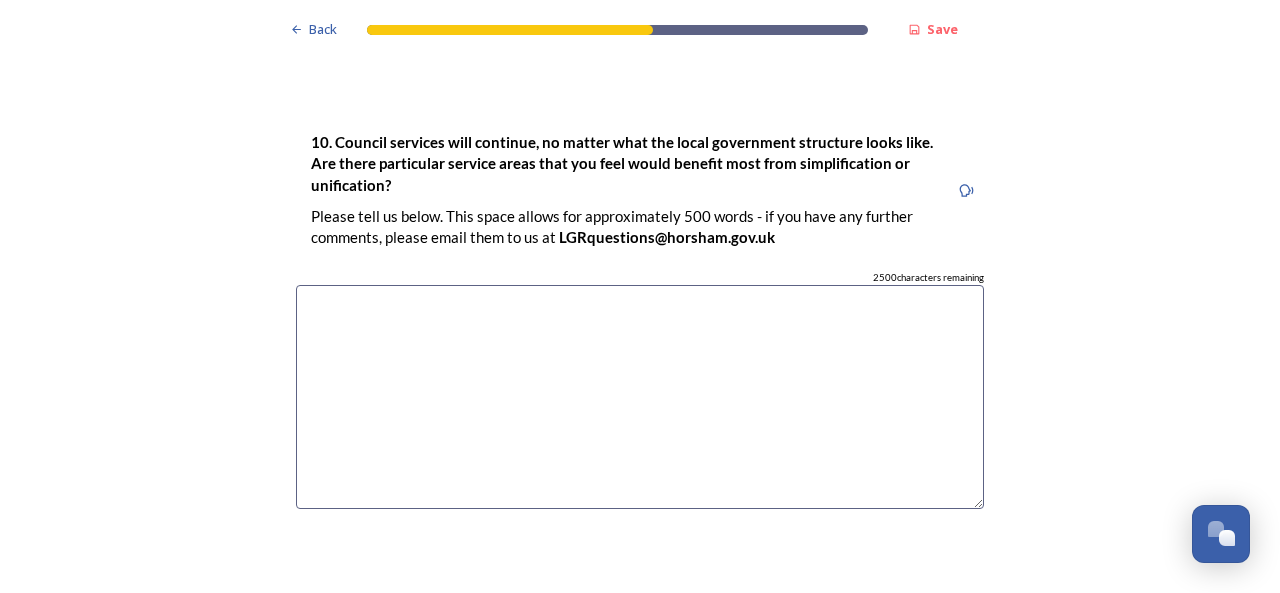 click at bounding box center [640, 397] 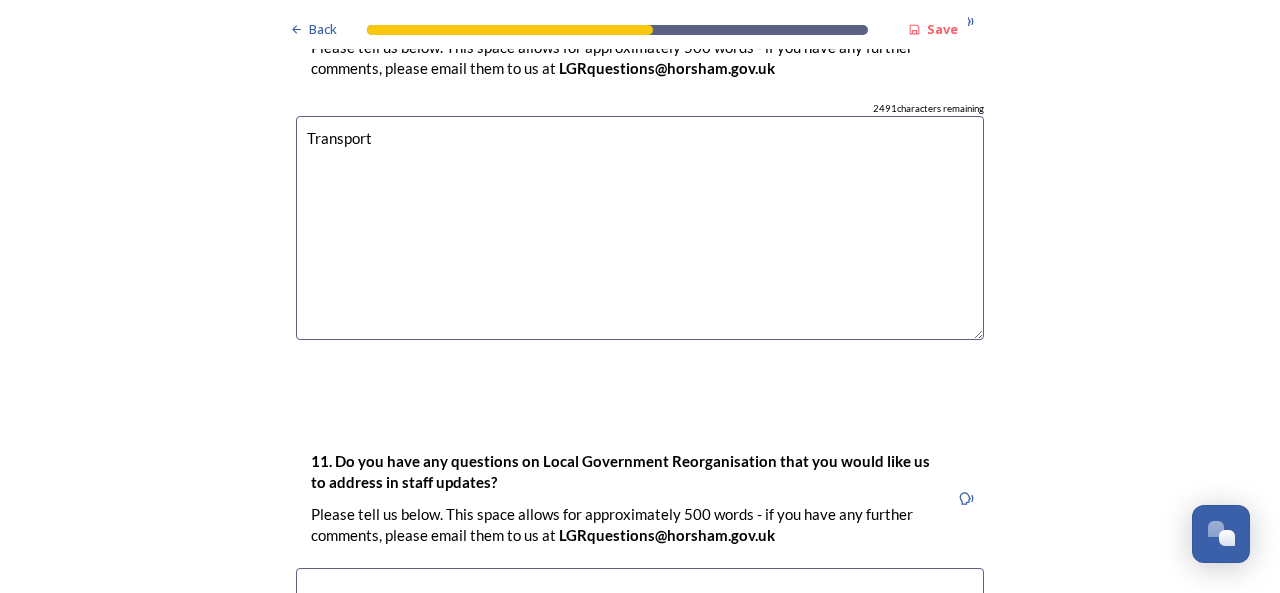 scroll, scrollTop: 5645, scrollLeft: 0, axis: vertical 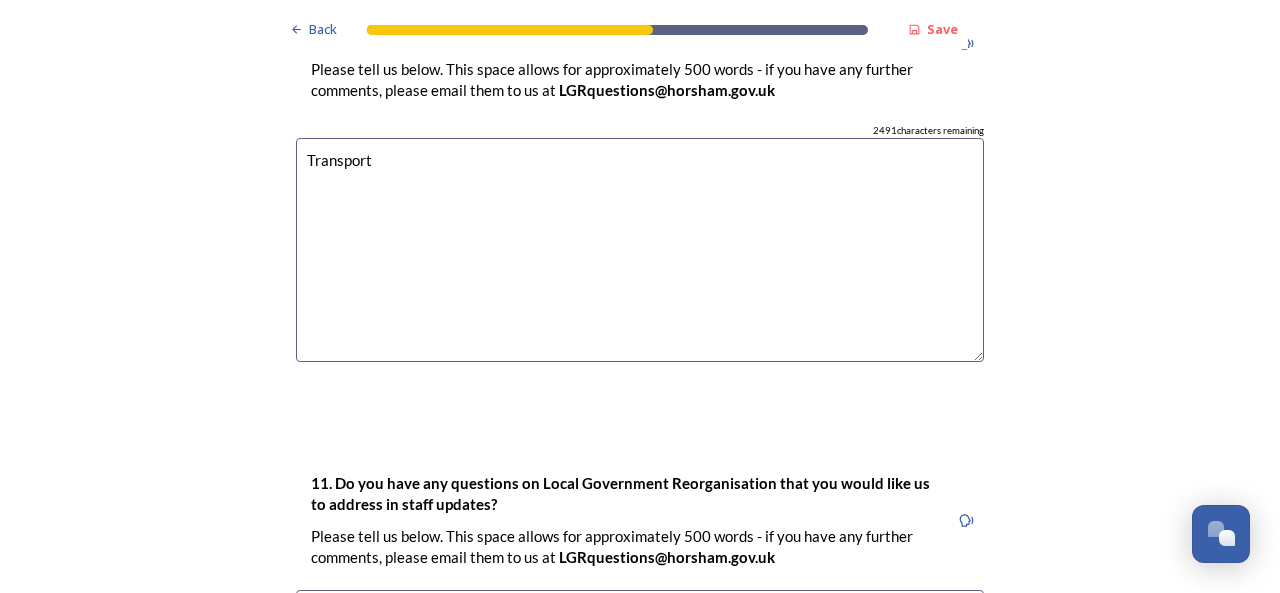 drag, startPoint x: 428, startPoint y: 178, endPoint x: 230, endPoint y: 142, distance: 201.24612 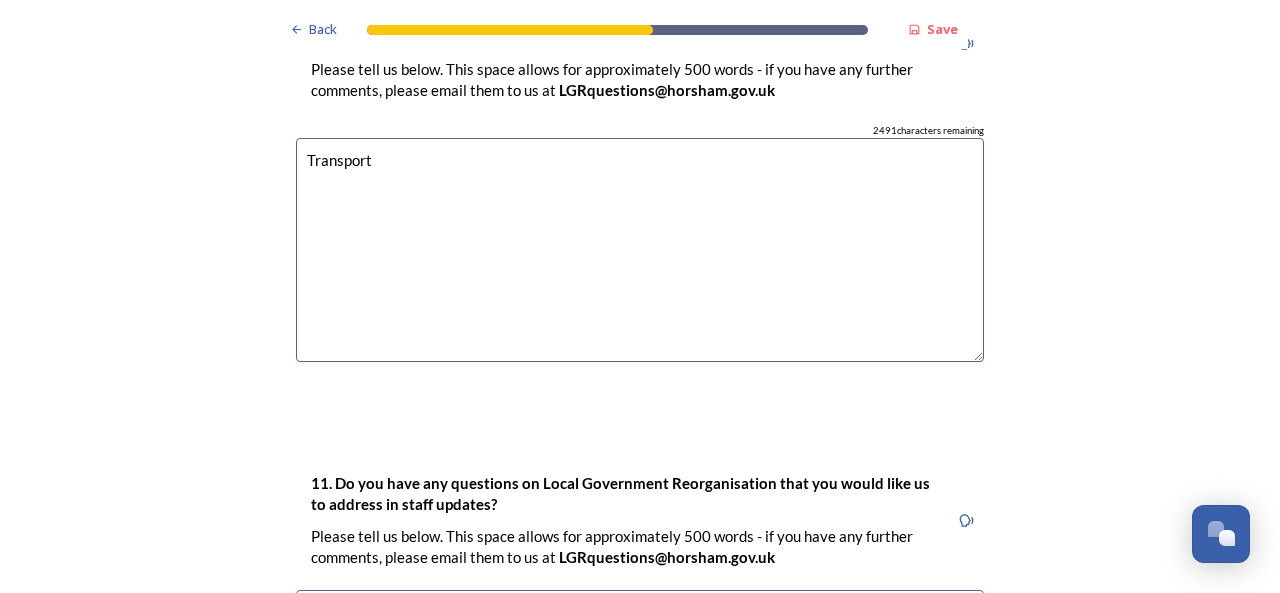 click on "Transport" at bounding box center [640, 250] 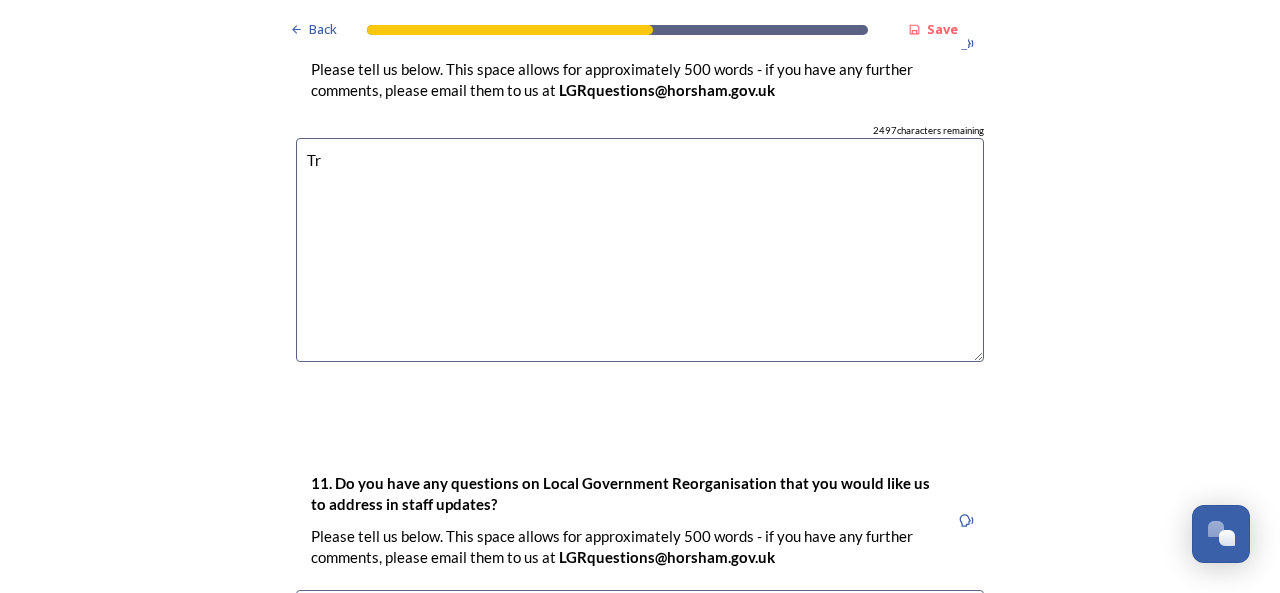type on "T" 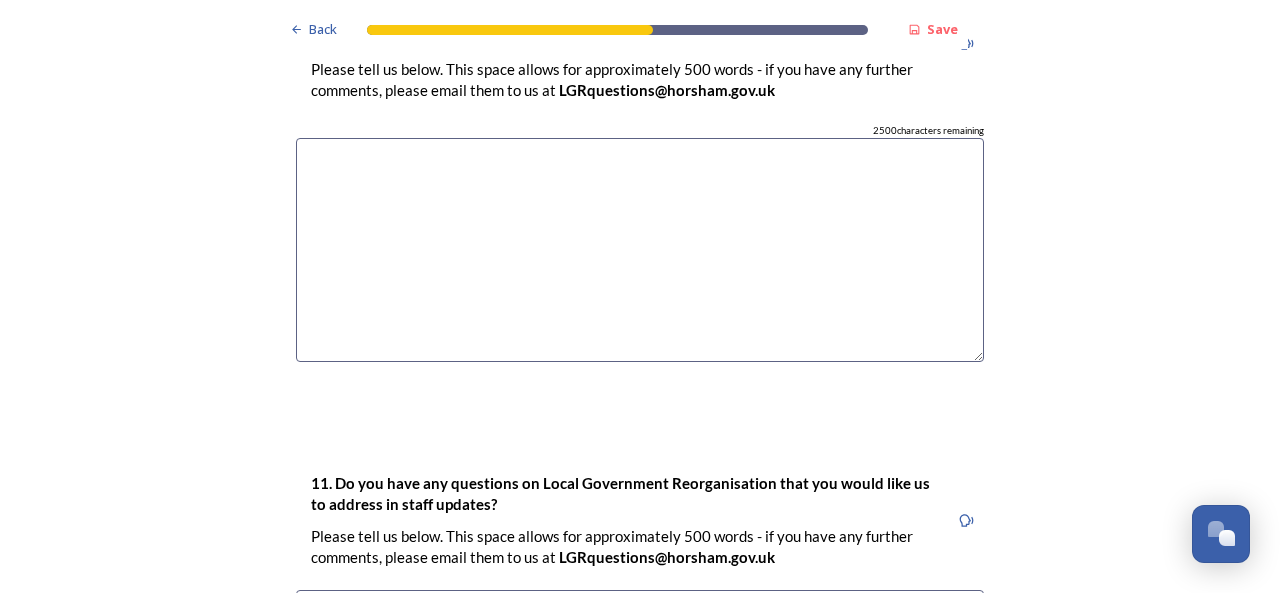 type 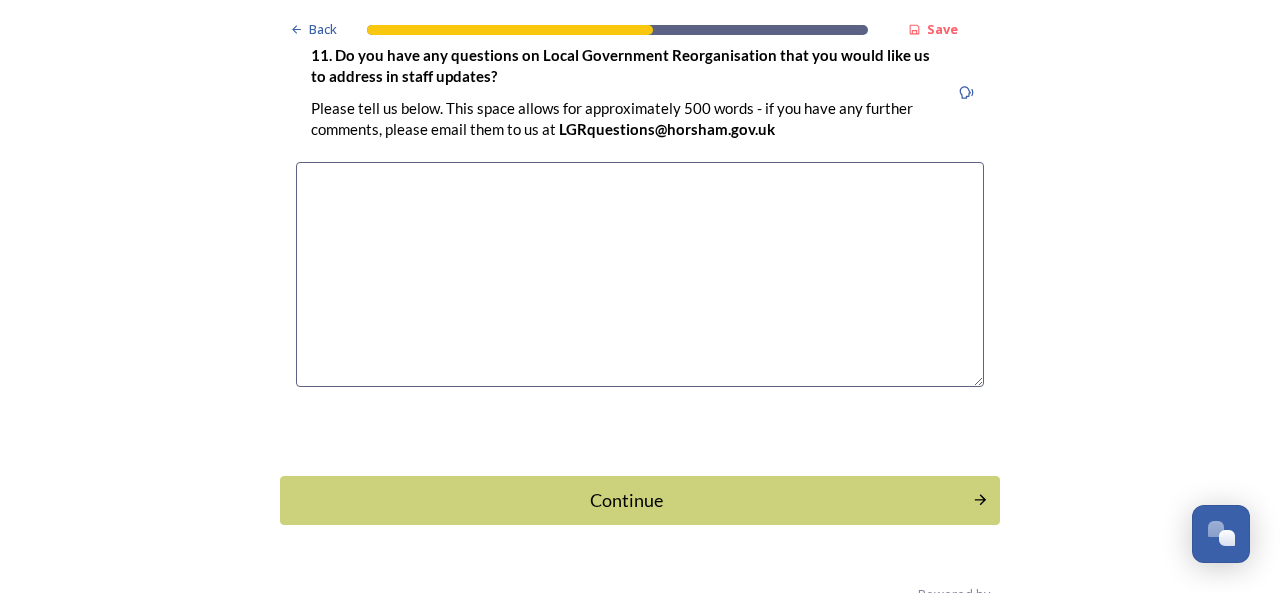 scroll, scrollTop: 6118, scrollLeft: 0, axis: vertical 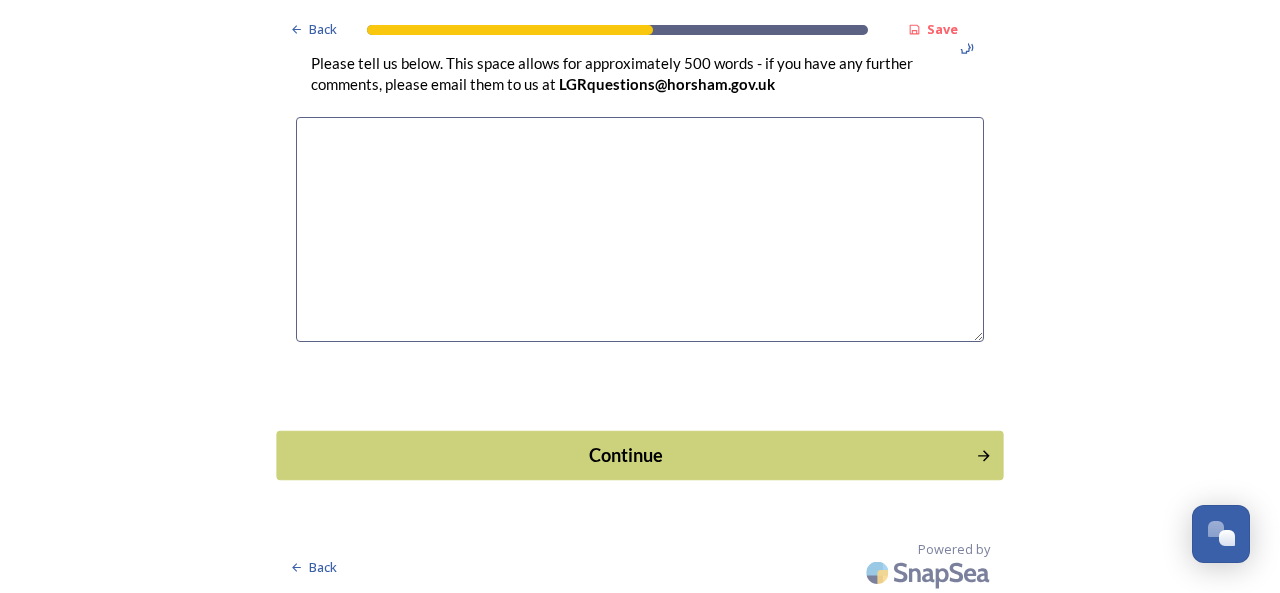 click on "Continue" at bounding box center [626, 454] 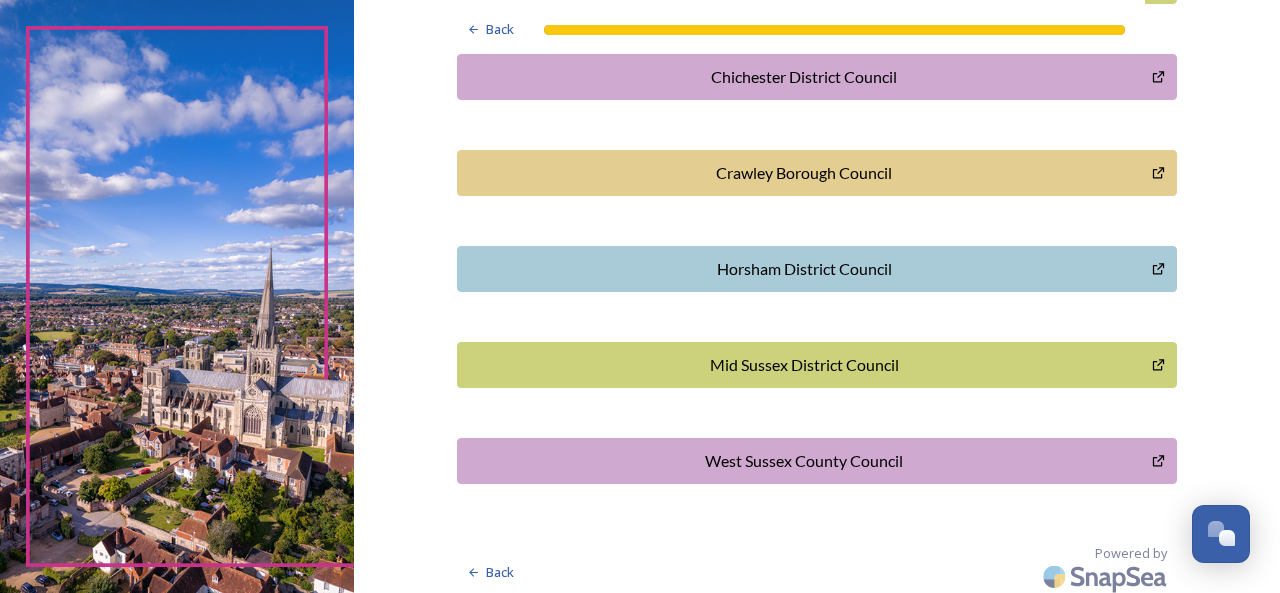 scroll, scrollTop: 690, scrollLeft: 0, axis: vertical 